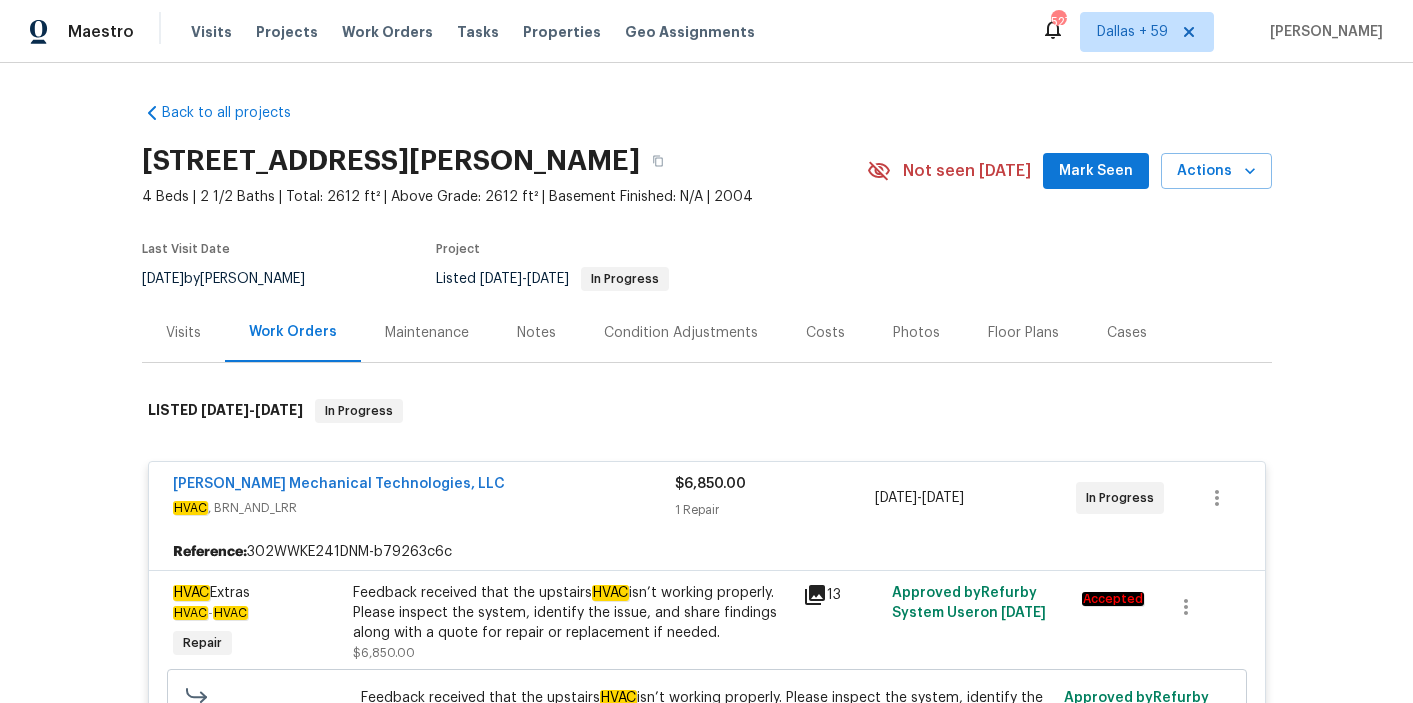 scroll, scrollTop: 0, scrollLeft: 0, axis: both 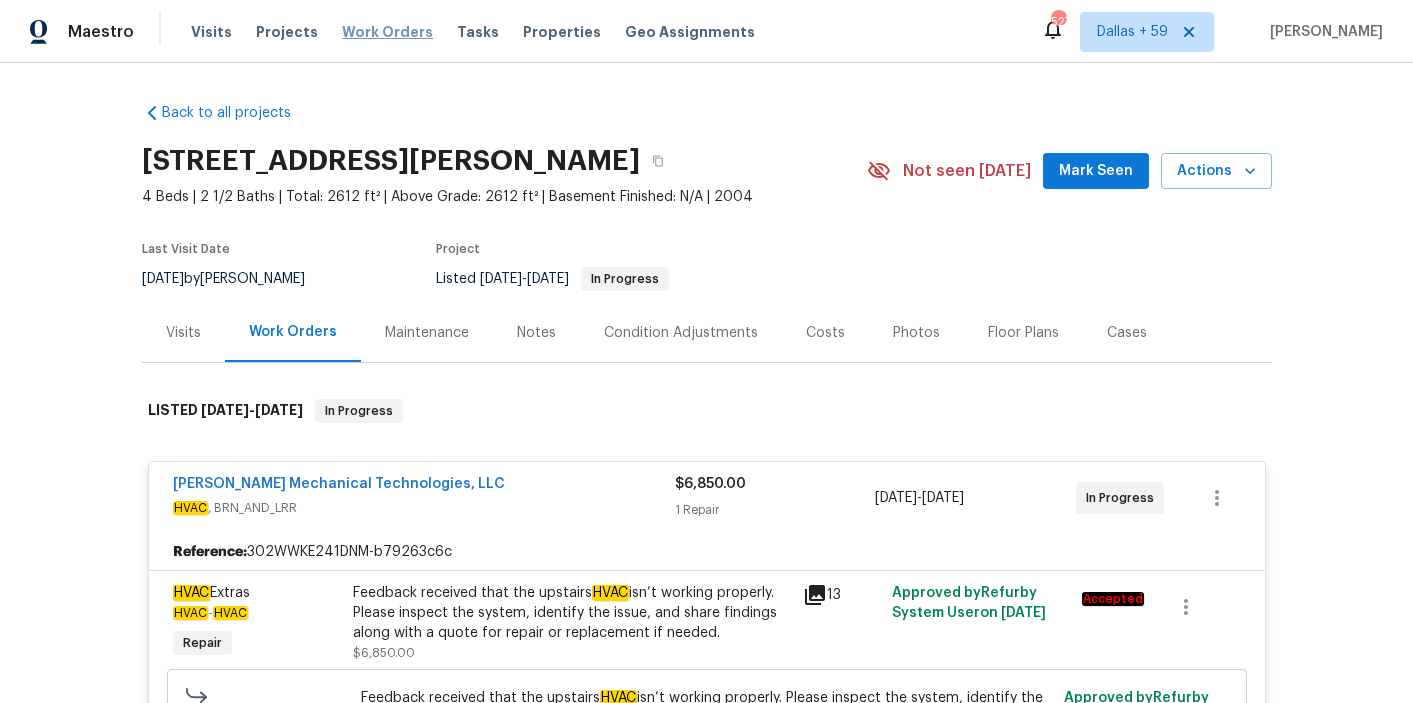 click on "Work Orders" at bounding box center [387, 32] 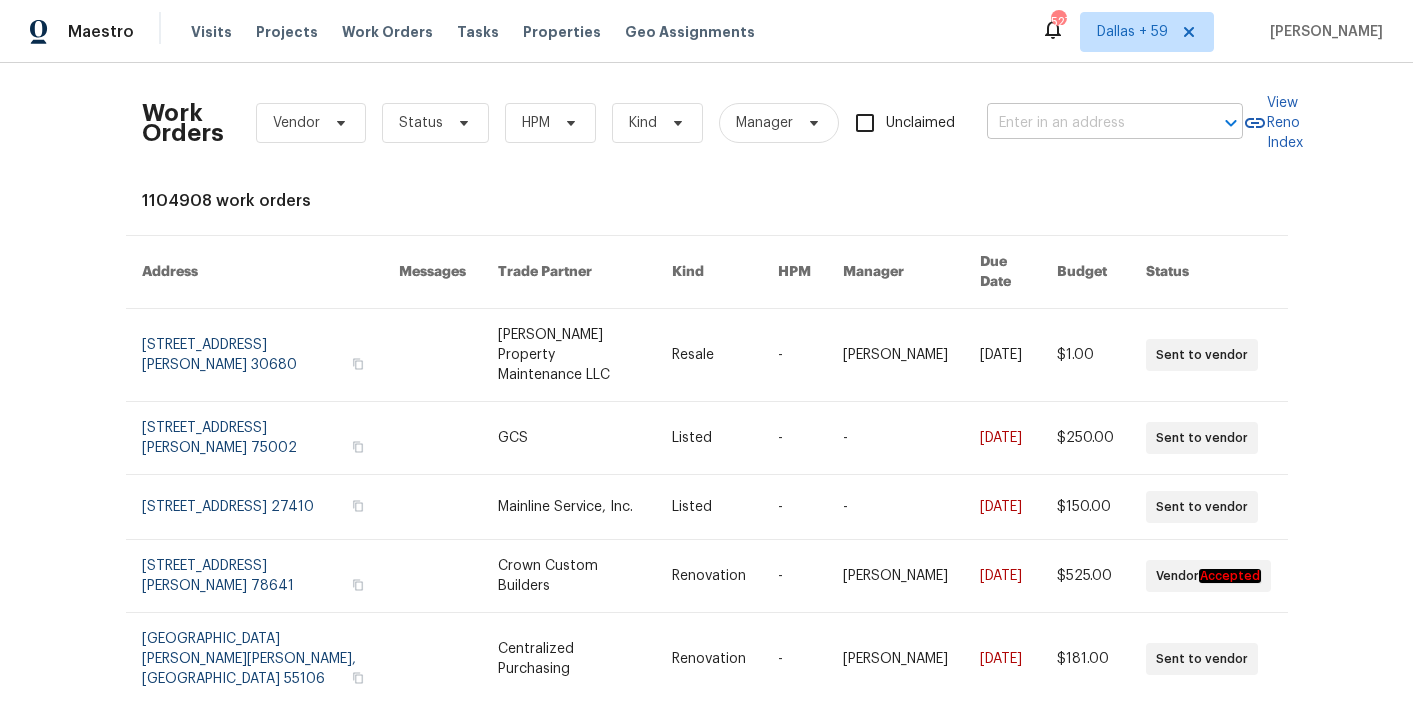 click at bounding box center [1087, 123] 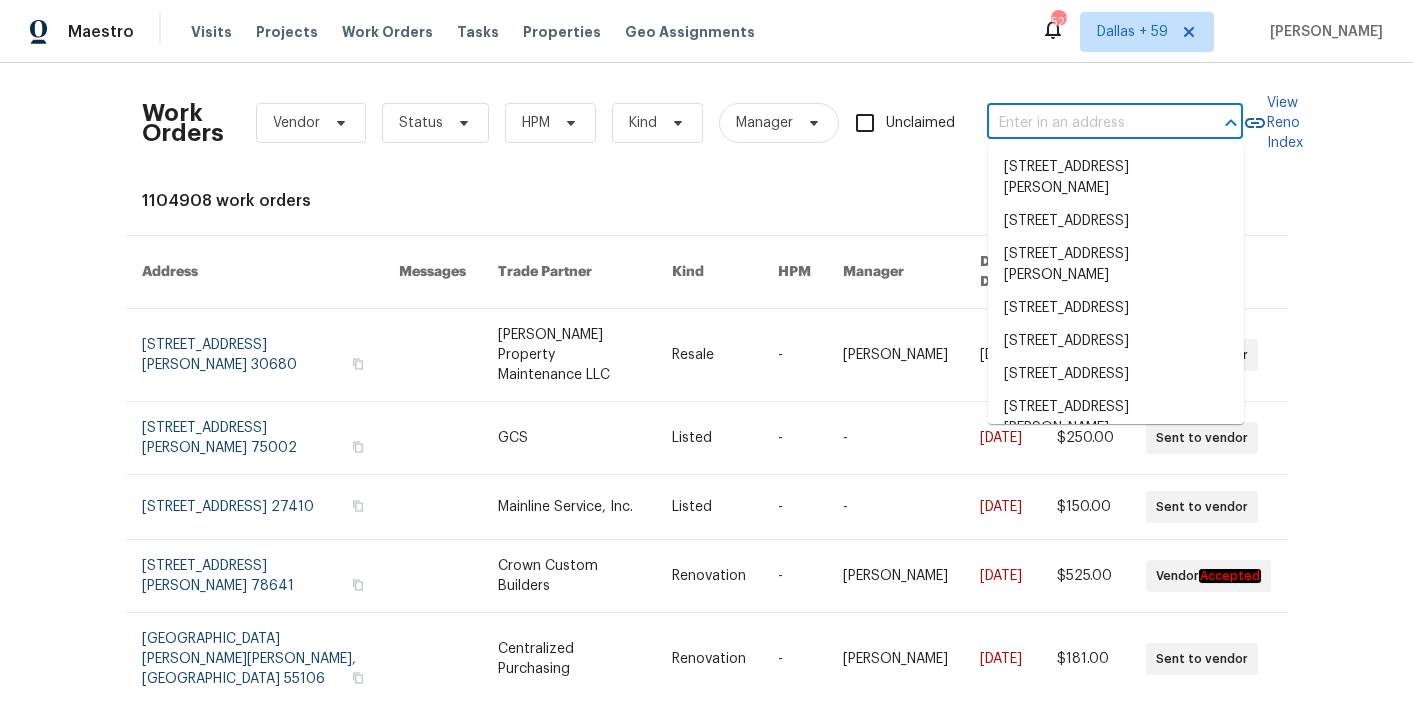 paste on "[STREET_ADDRESS][PERSON_NAME]" 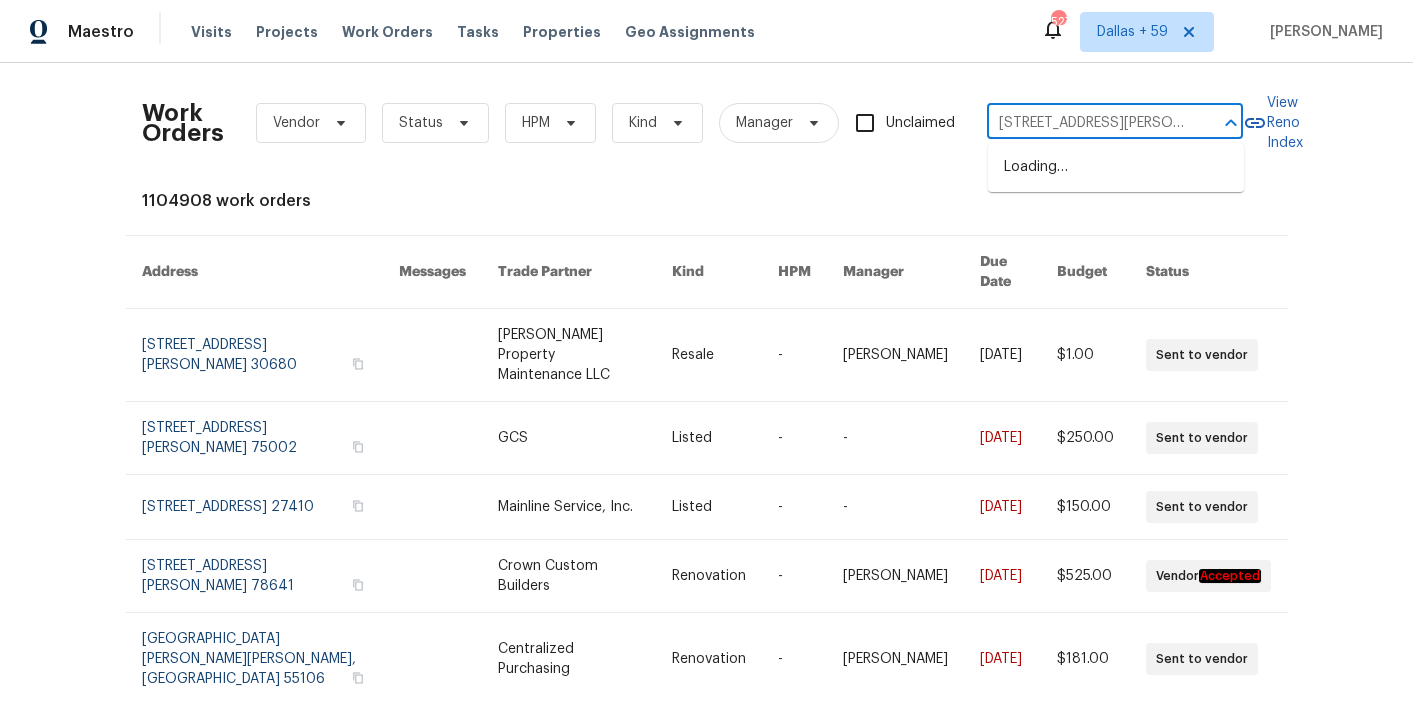 scroll, scrollTop: 0, scrollLeft: 43, axis: horizontal 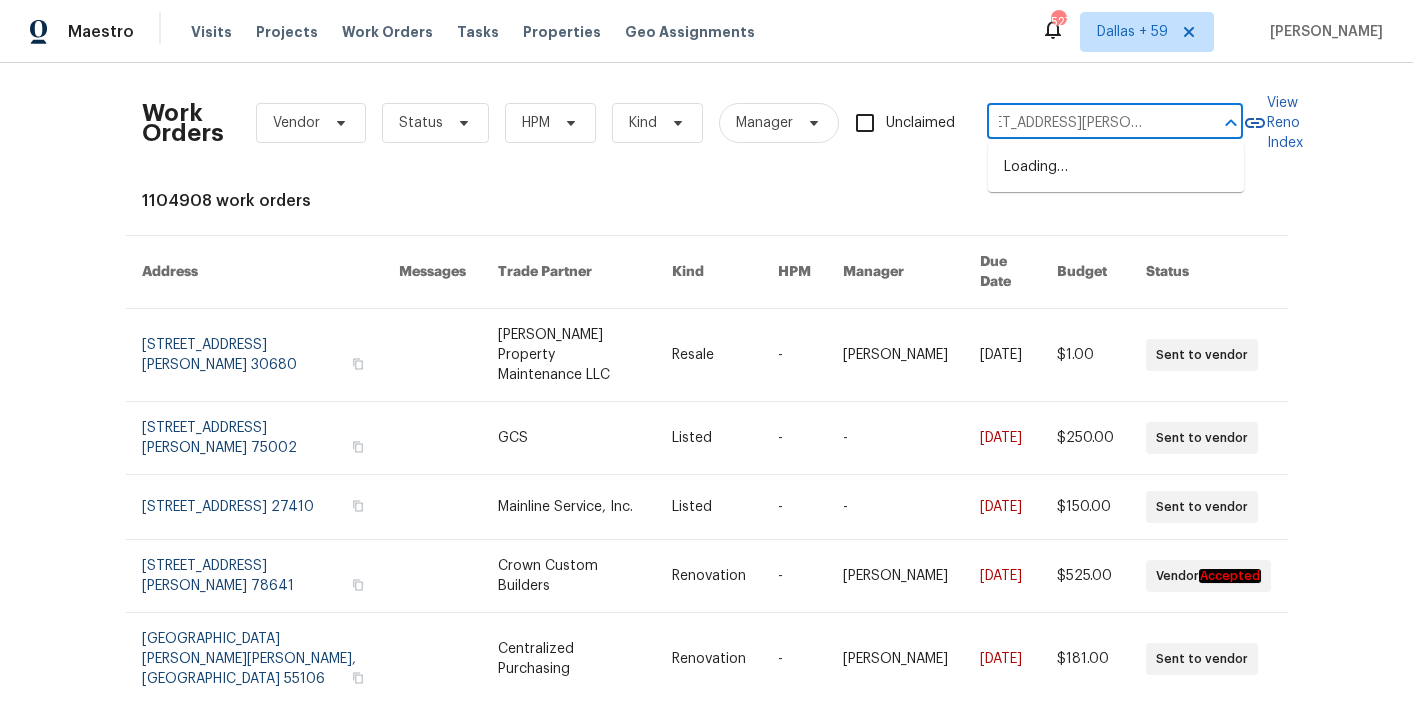 type on "[STREET_ADDRESS][PERSON_NAME]" 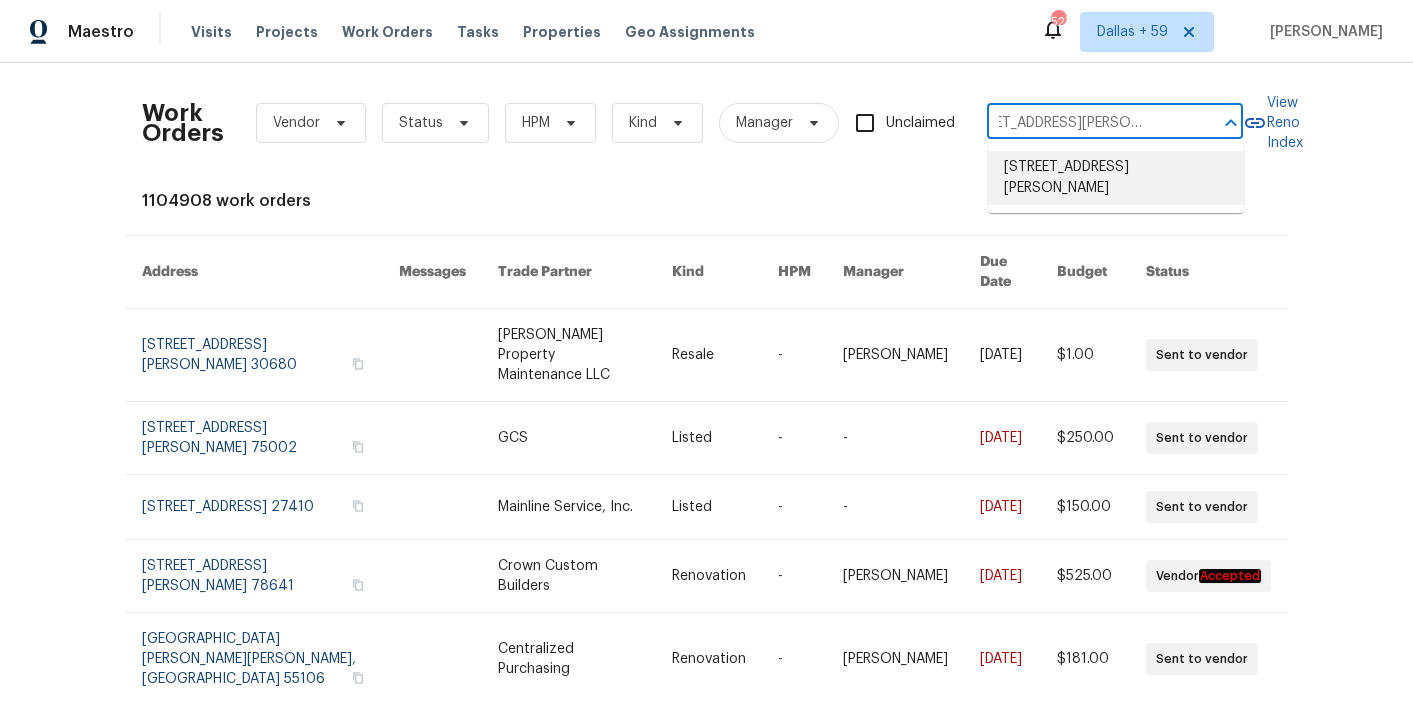 click on "[STREET_ADDRESS][PERSON_NAME]" at bounding box center (1116, 178) 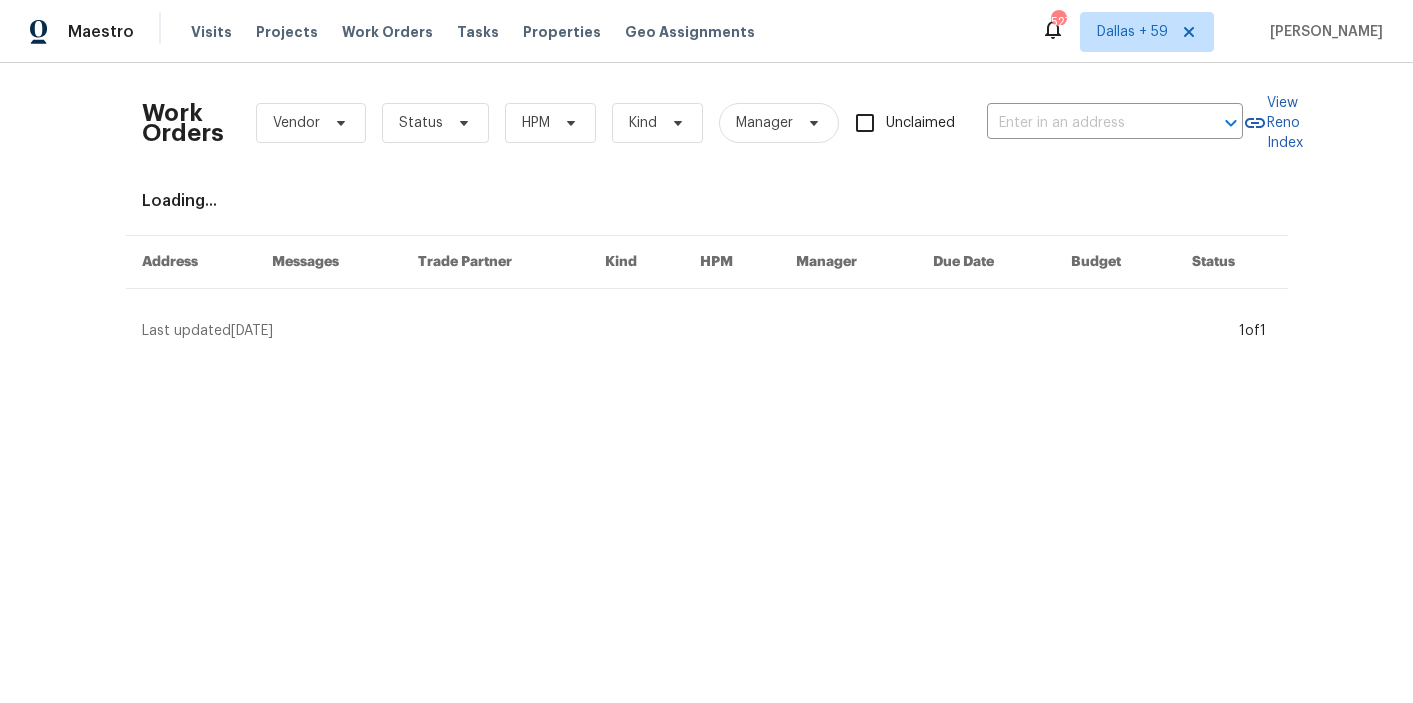 type on "[STREET_ADDRESS][PERSON_NAME]" 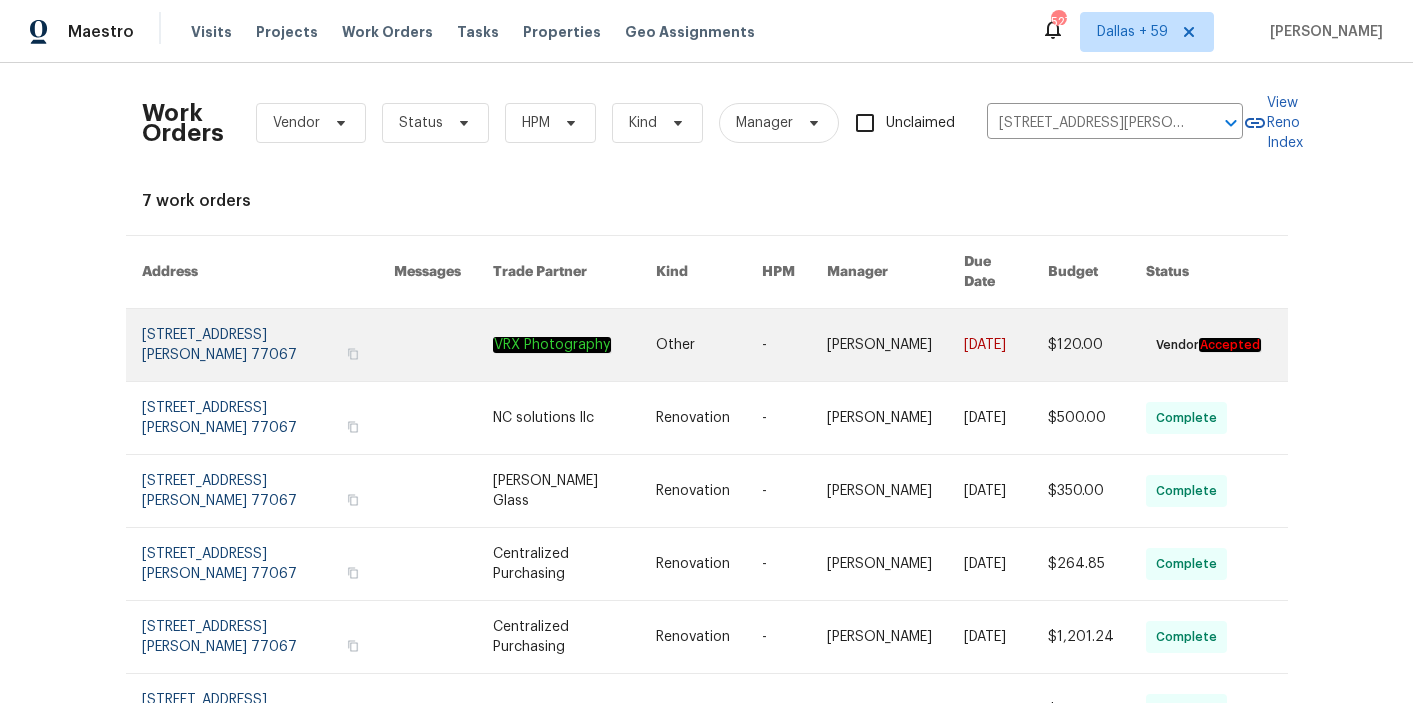 click on "-" at bounding box center (778, 345) 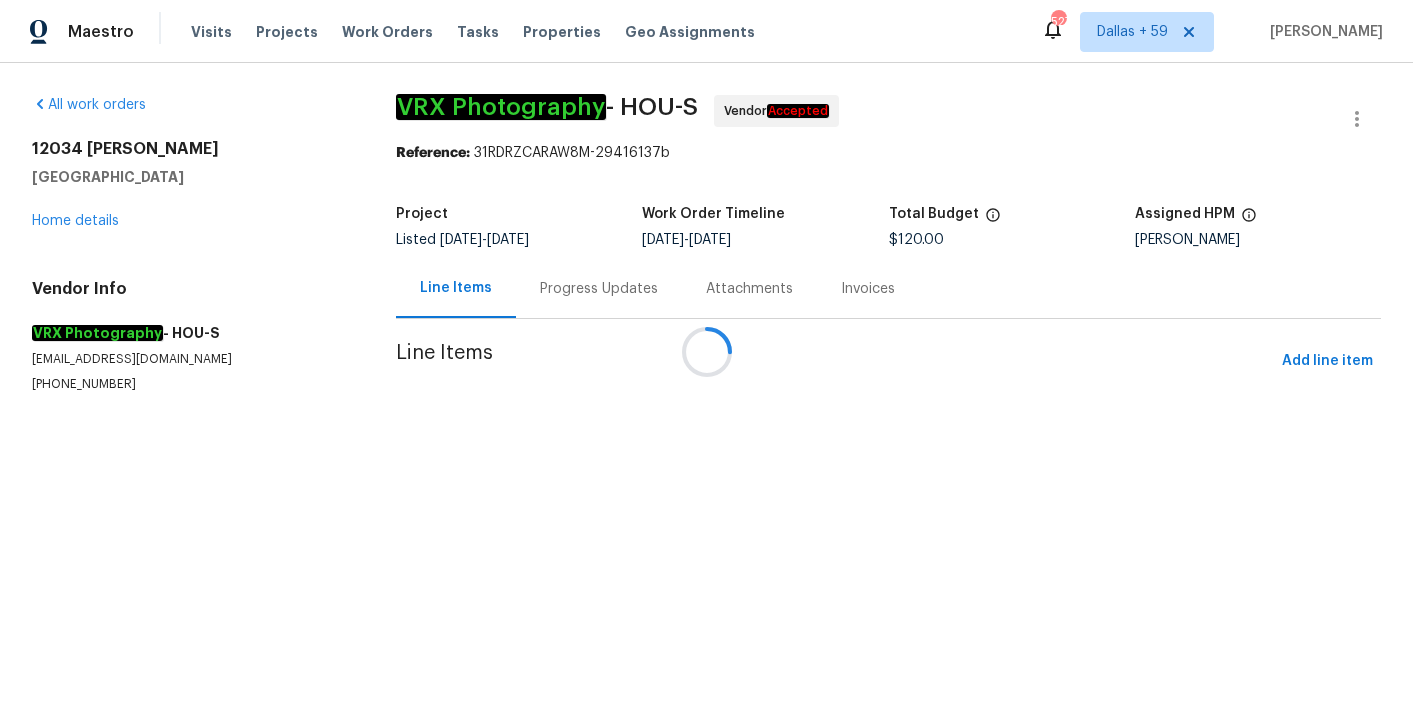 click at bounding box center [706, 351] 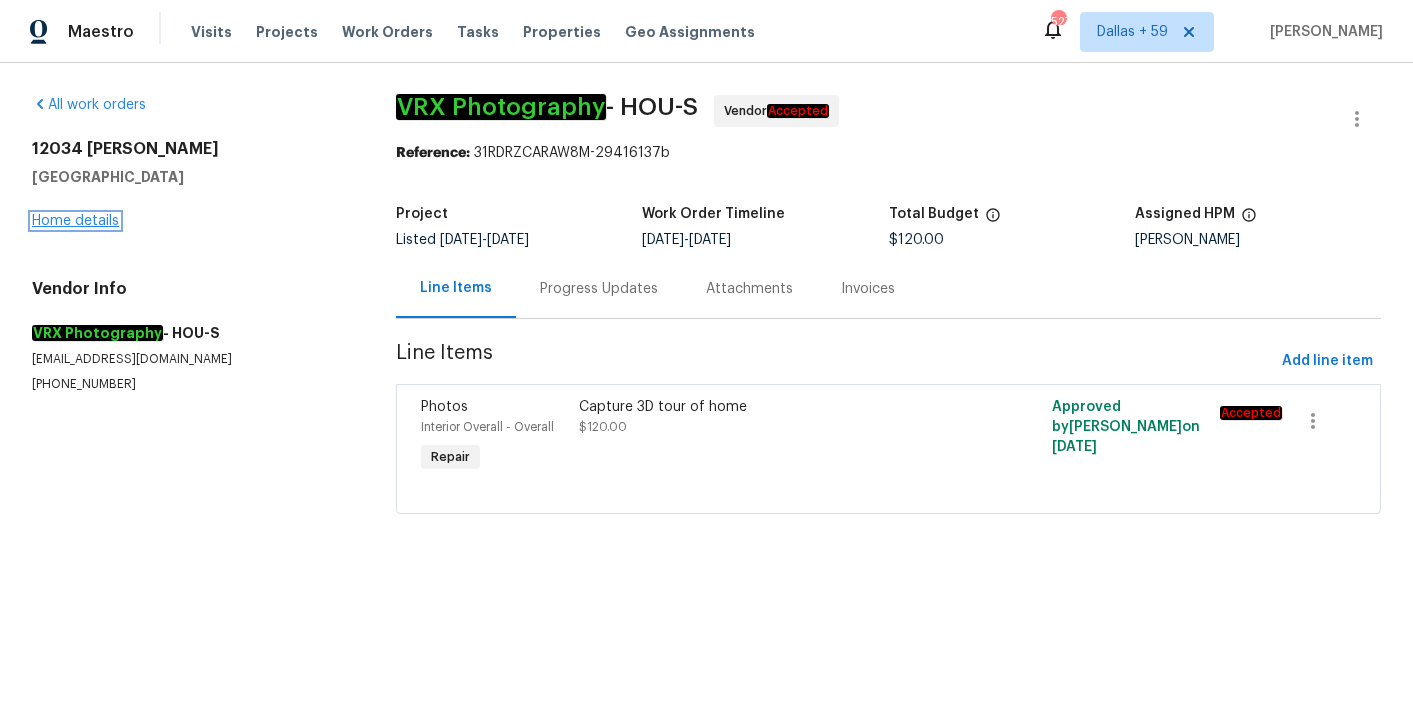 click on "Home details" at bounding box center [75, 221] 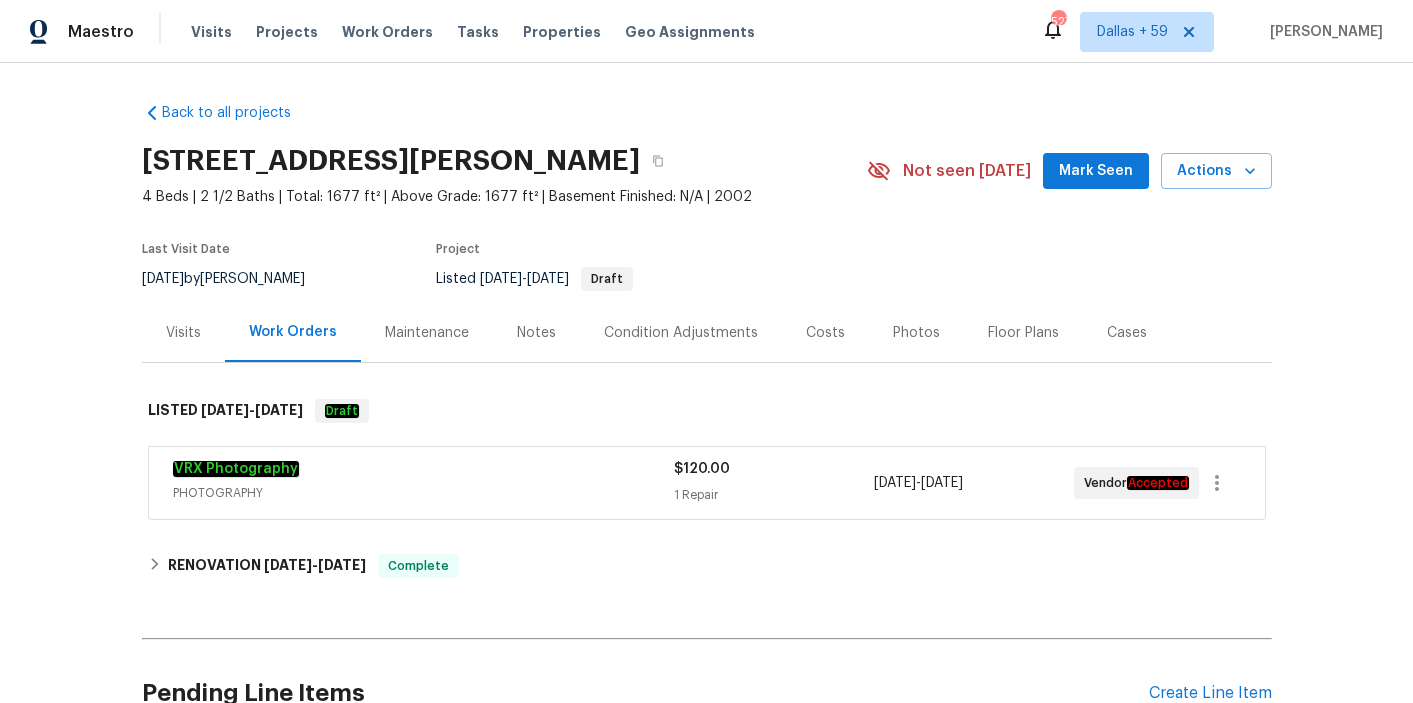 click on "VRX Photography" at bounding box center [423, 471] 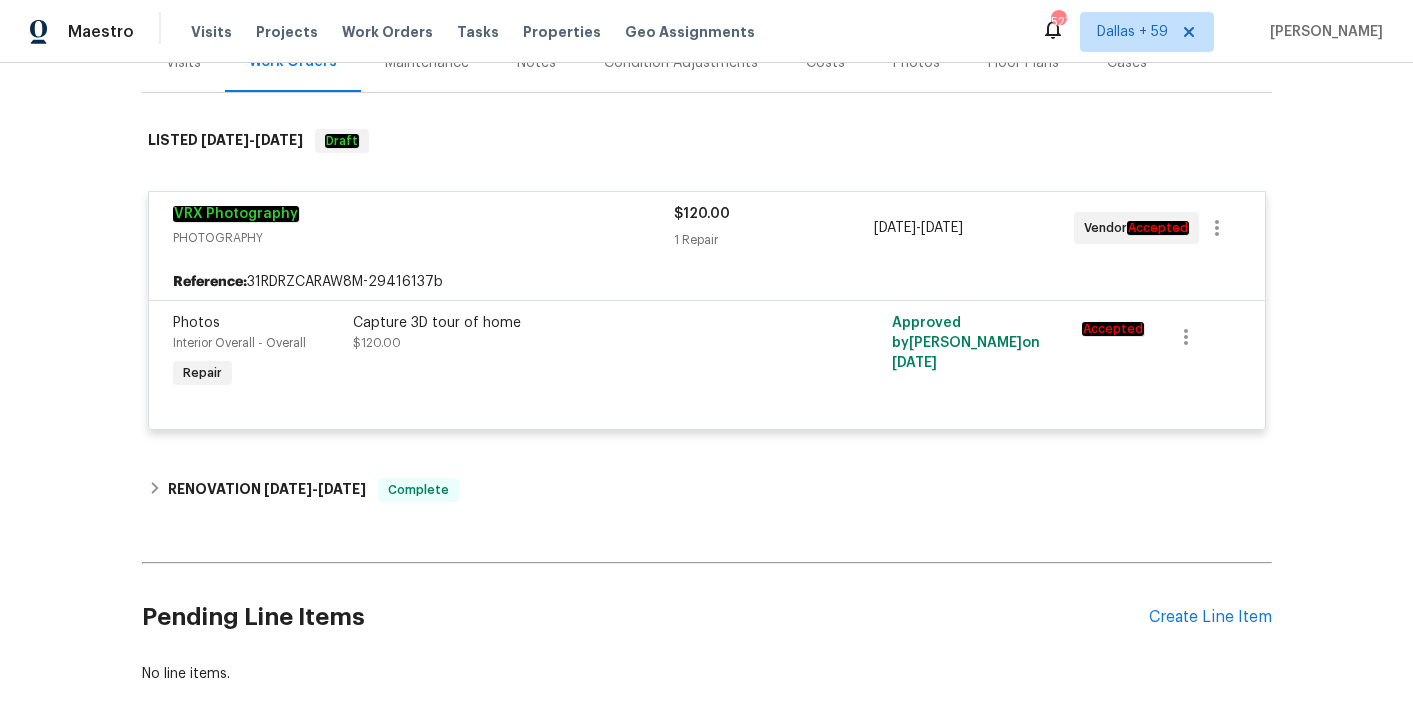 scroll, scrollTop: 268, scrollLeft: 0, axis: vertical 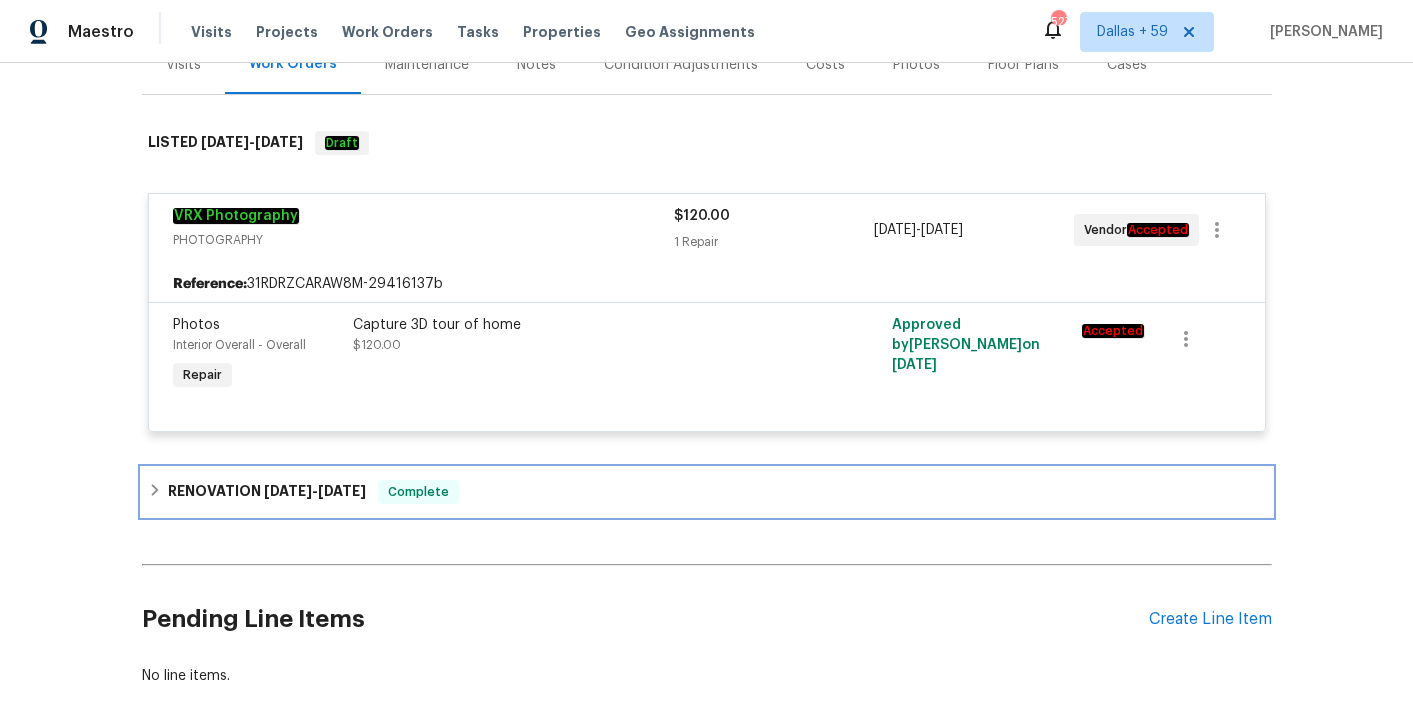 click on "RENOVATION   [DATE]  -  [DATE] Complete" at bounding box center [707, 492] 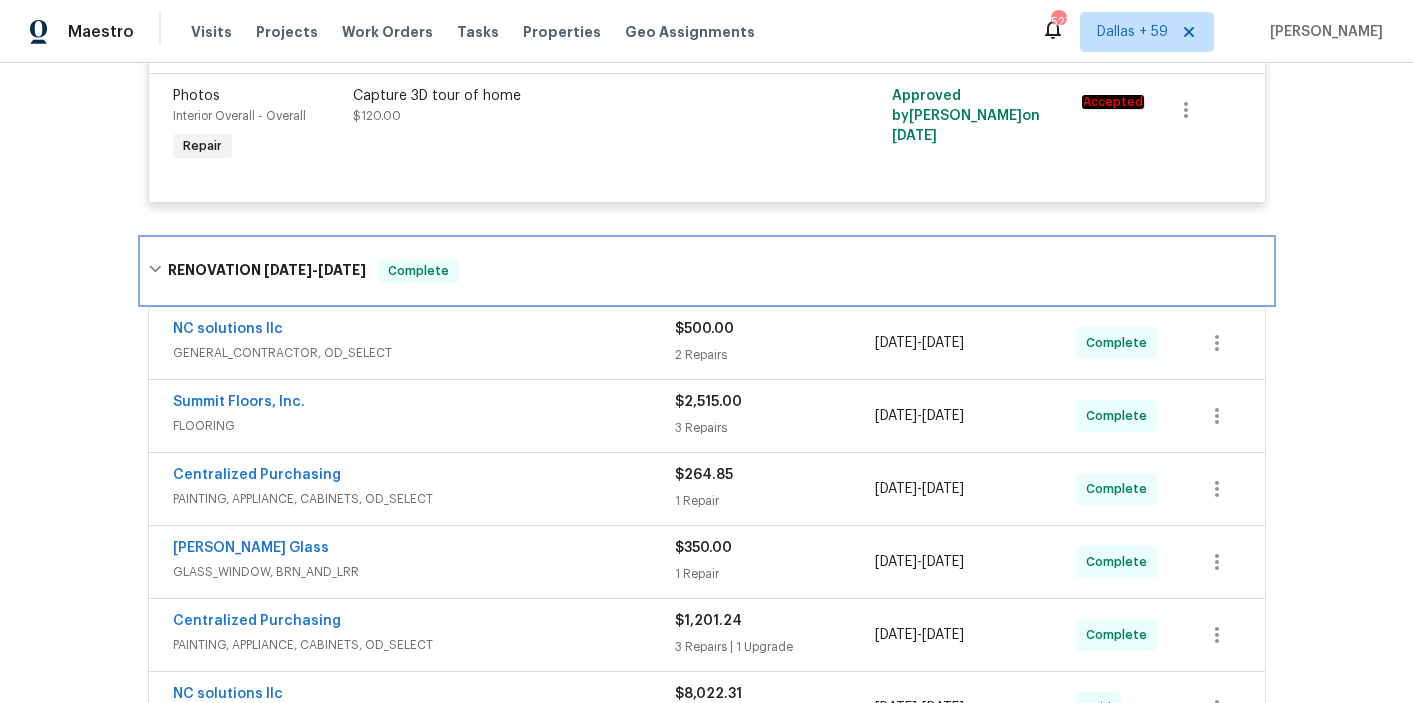 scroll, scrollTop: 721, scrollLeft: 0, axis: vertical 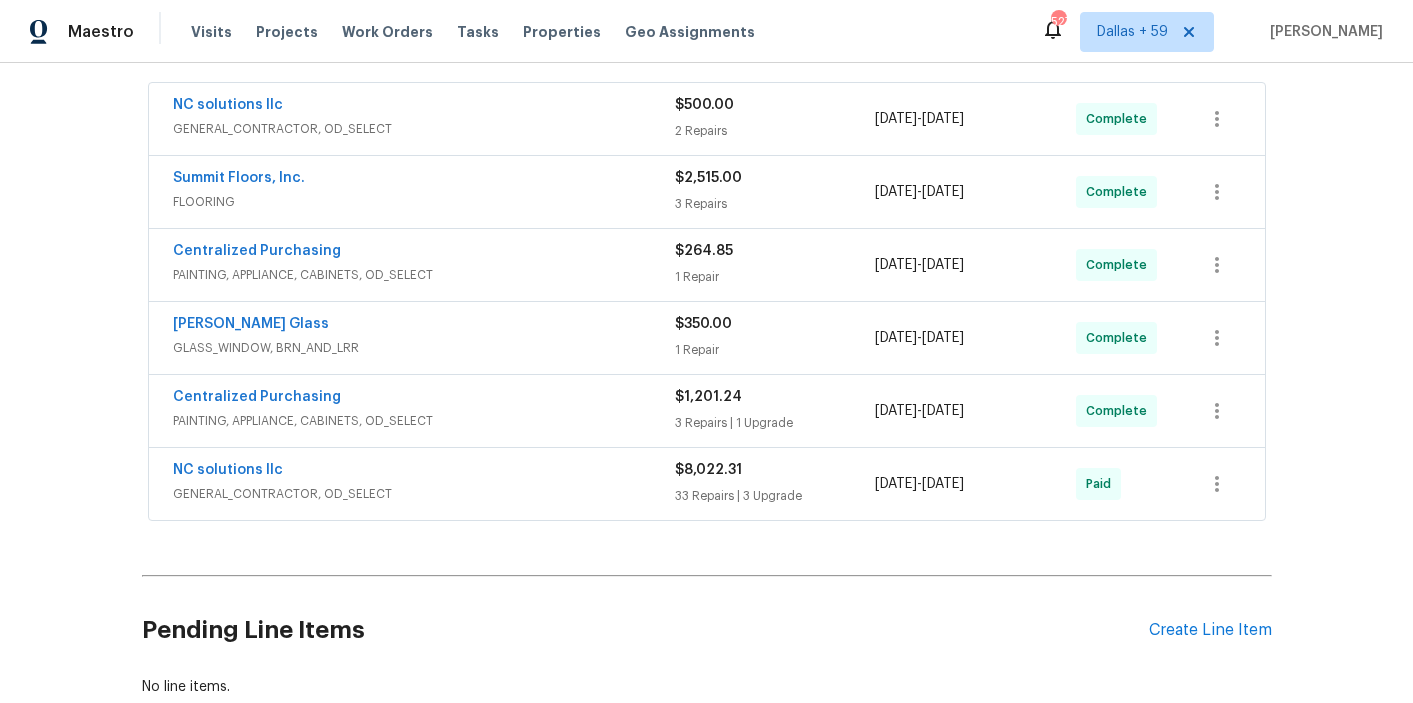 click on "NC solutions llc" at bounding box center [424, 472] 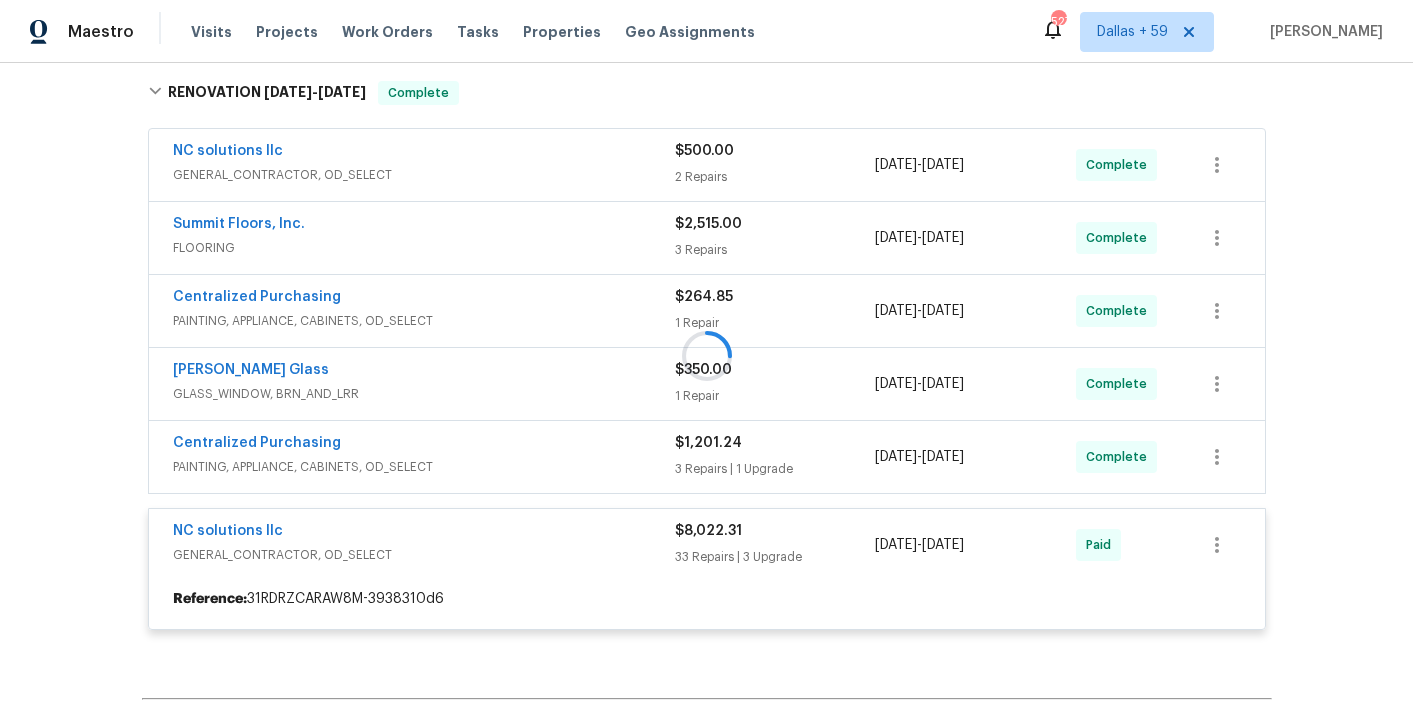 scroll, scrollTop: 676, scrollLeft: 0, axis: vertical 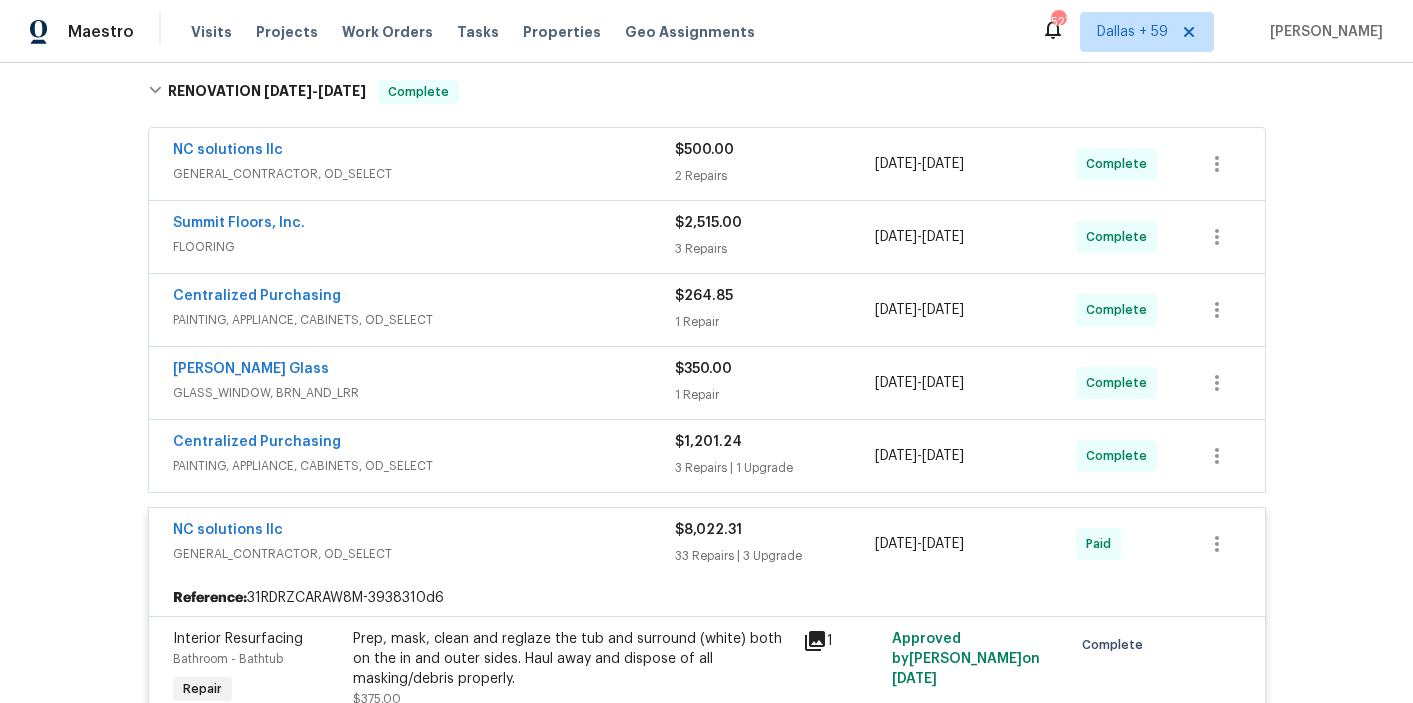 click on "PAINTING, APPLIANCE, CABINETS, OD_SELECT" at bounding box center [424, 466] 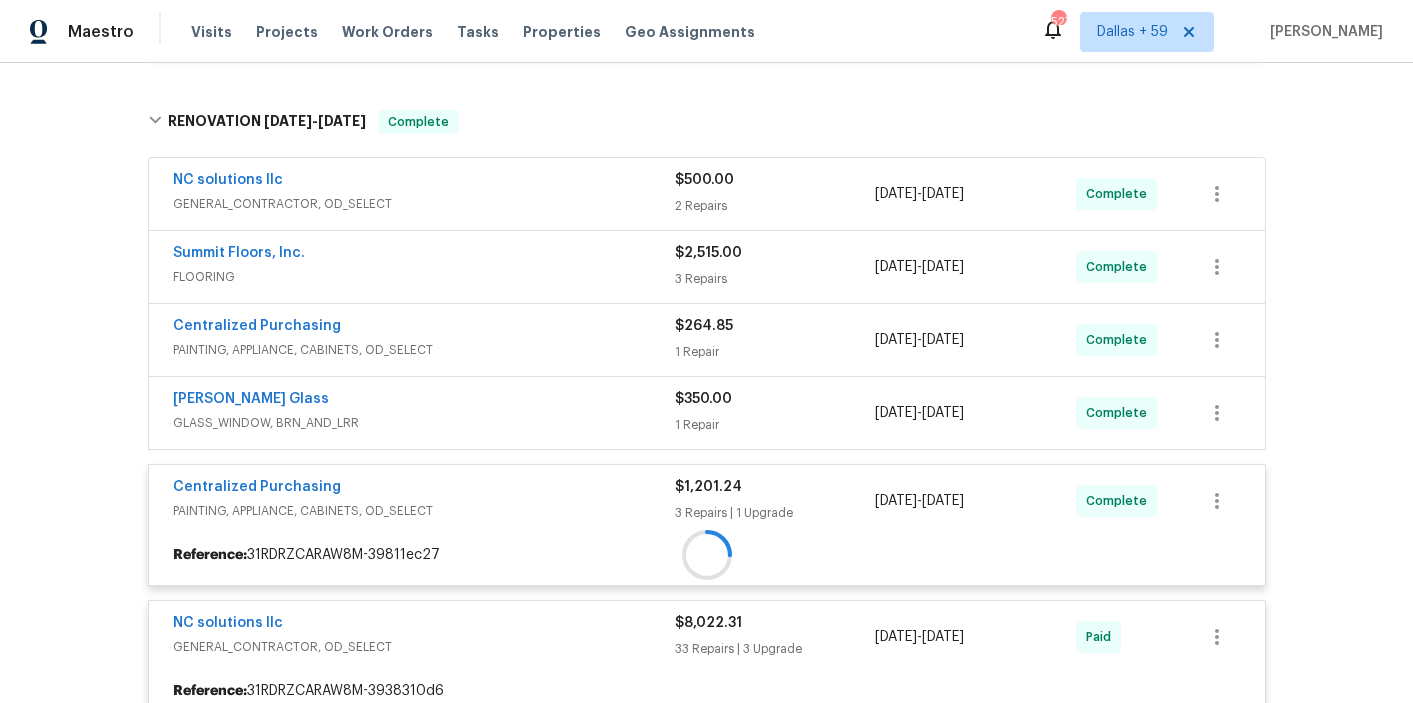 scroll, scrollTop: 635, scrollLeft: 0, axis: vertical 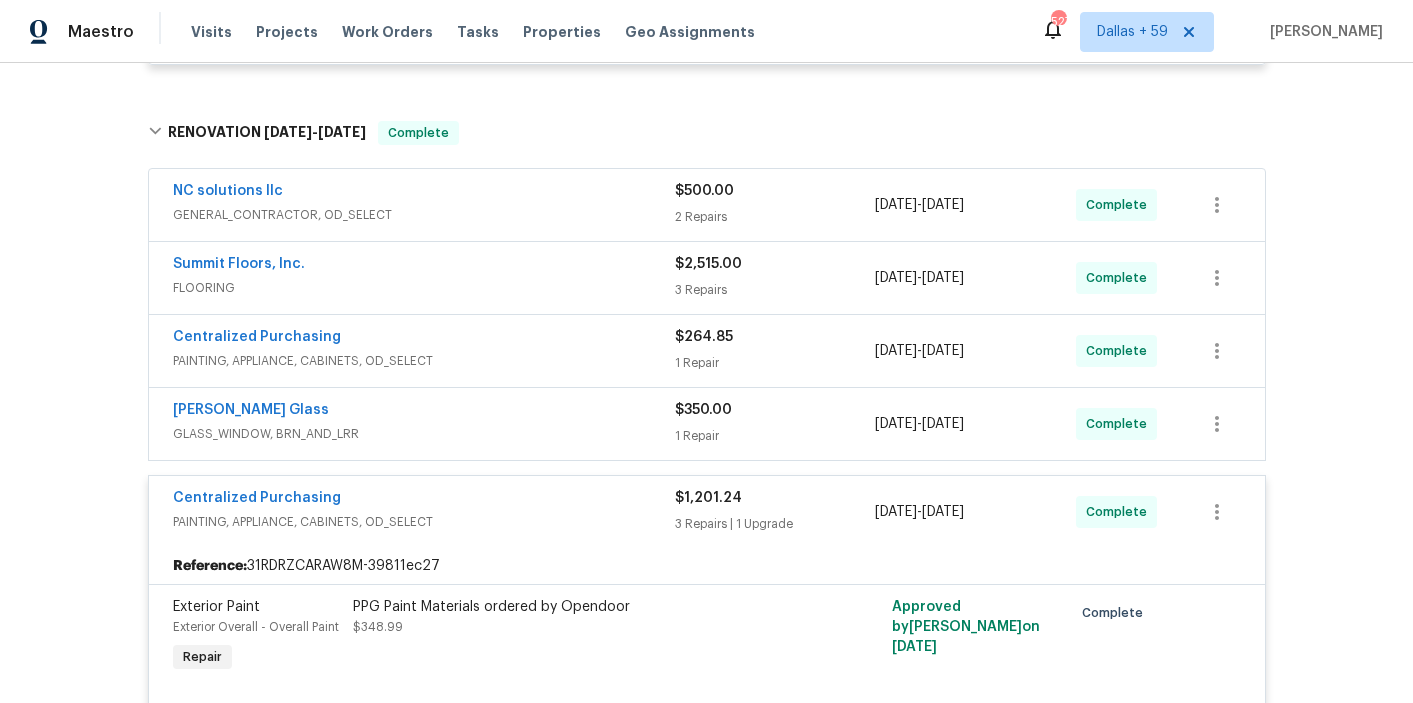 click on "GLASS_WINDOW, BRN_AND_LRR" at bounding box center (424, 434) 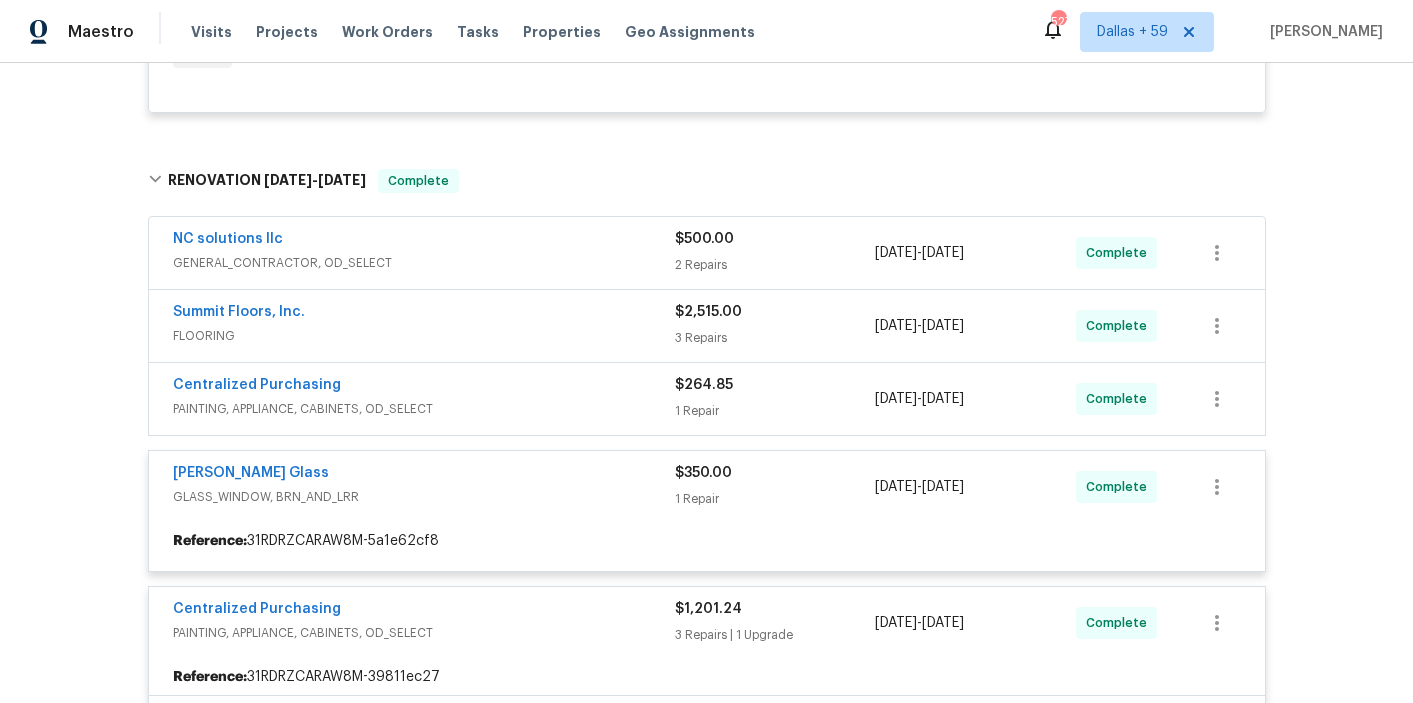 scroll, scrollTop: 584, scrollLeft: 0, axis: vertical 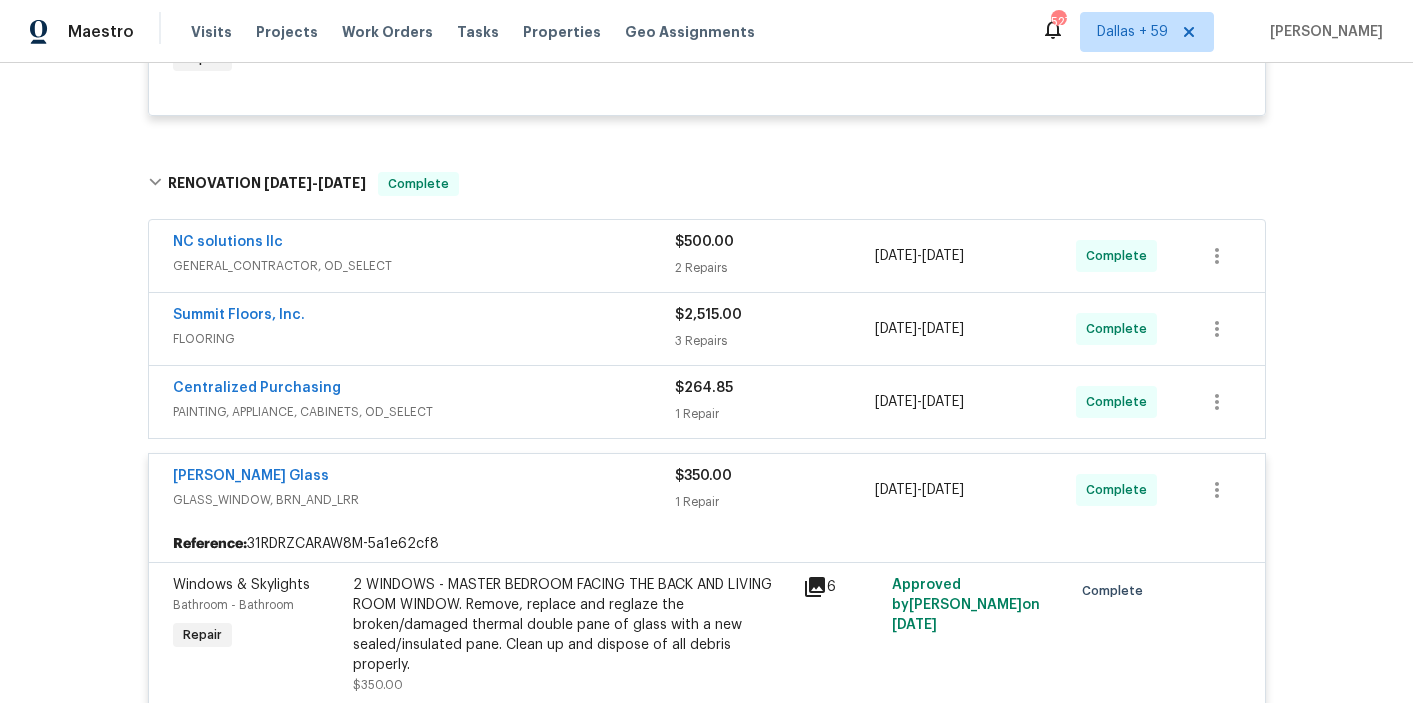 click on "Centralized Purchasing" at bounding box center [424, 390] 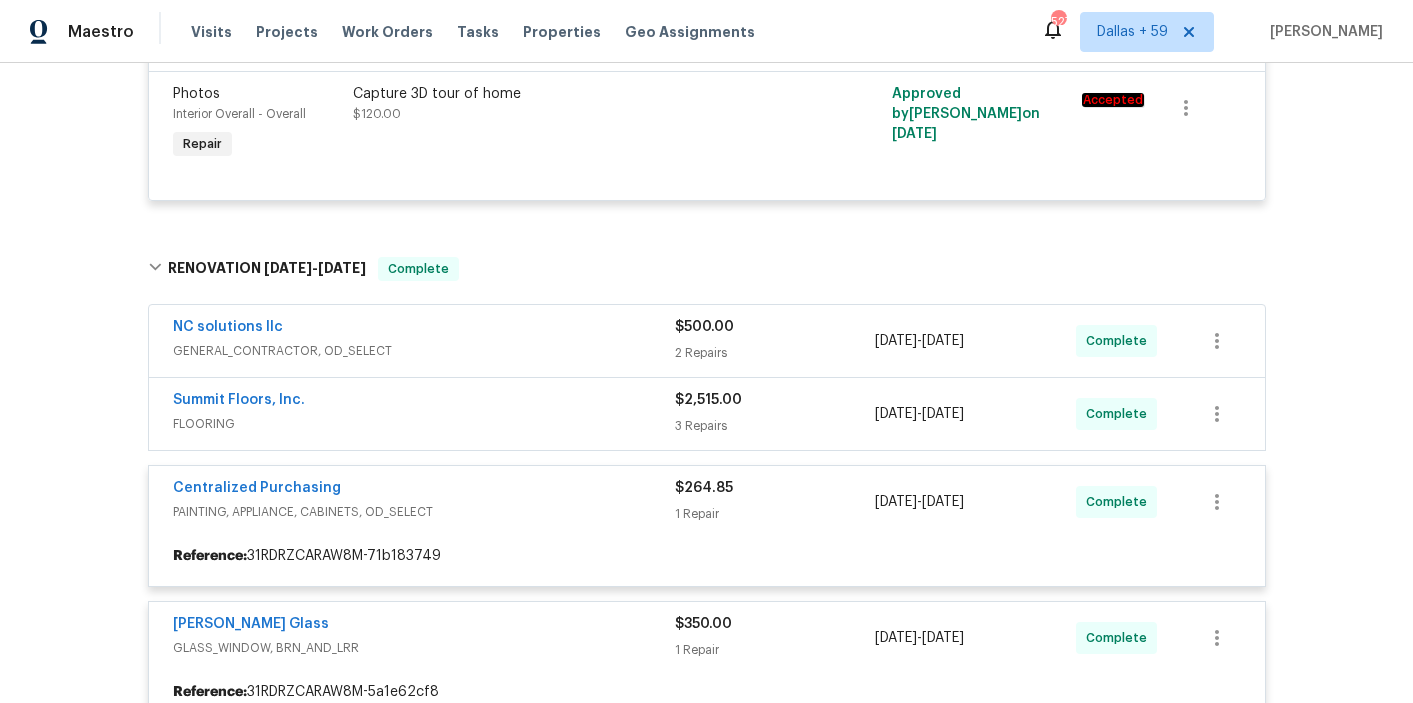 scroll, scrollTop: 497, scrollLeft: 0, axis: vertical 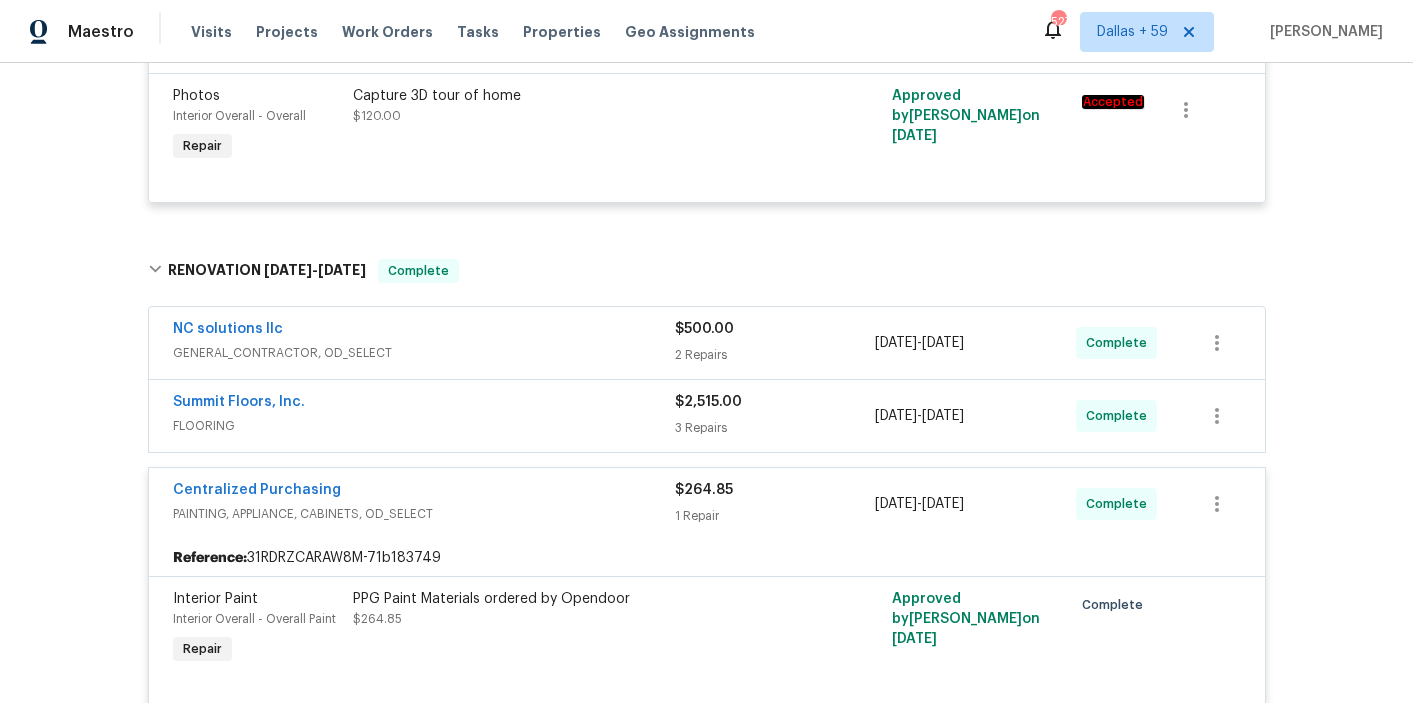 click on "Summit Floors, Inc." at bounding box center (424, 404) 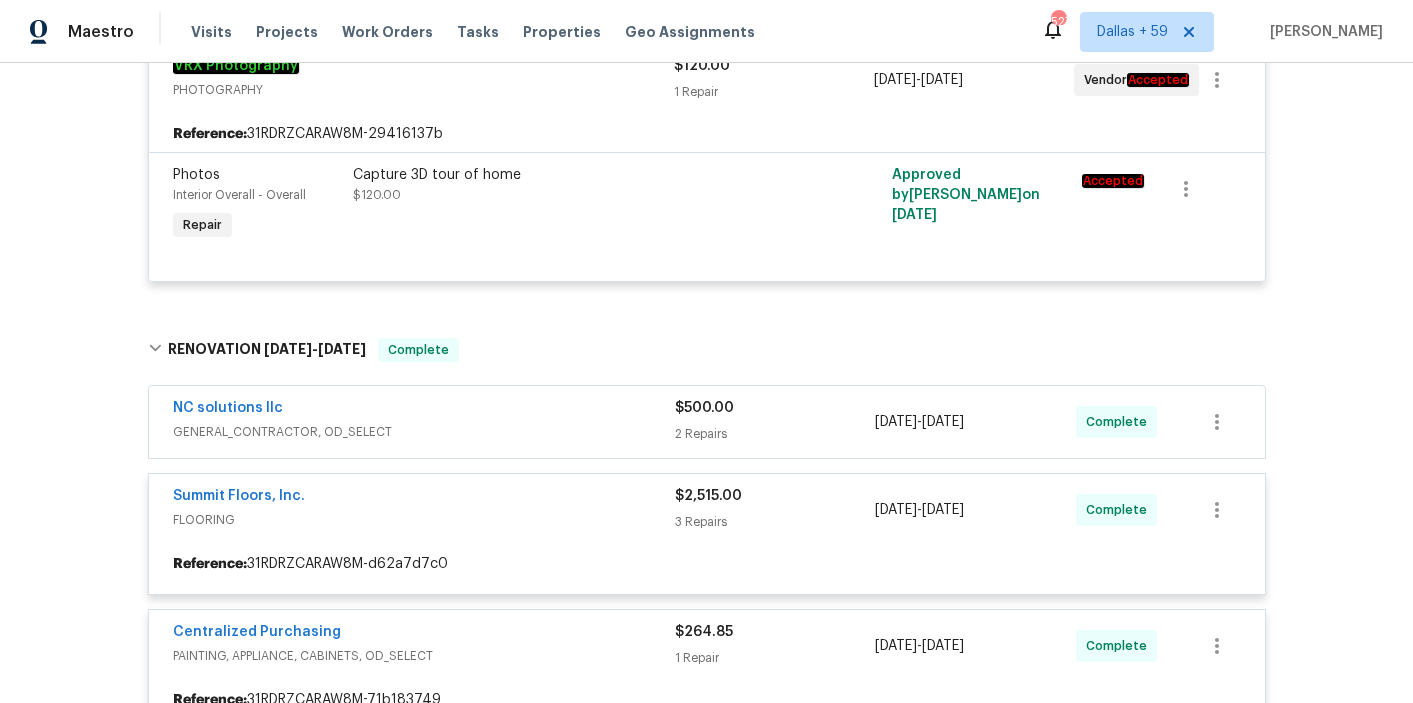 scroll, scrollTop: 406, scrollLeft: 0, axis: vertical 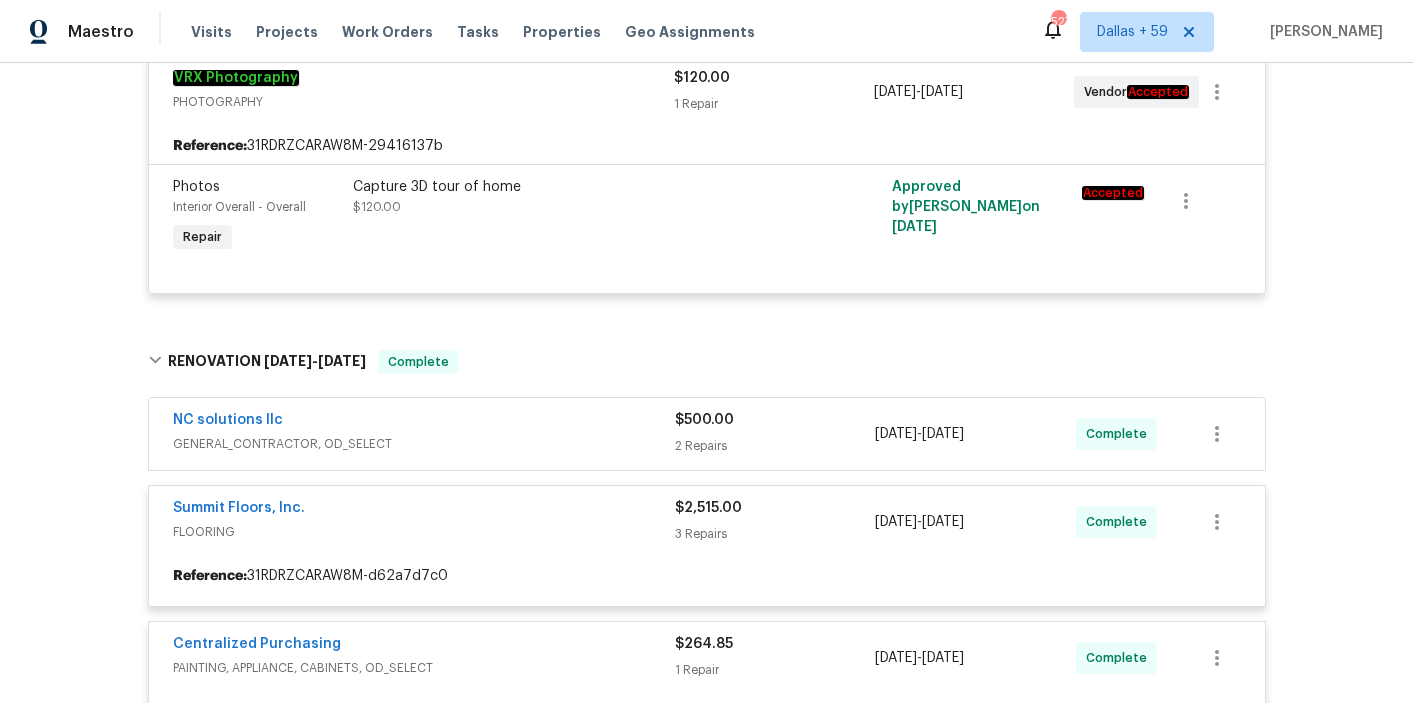 click on "NC solutions llc" at bounding box center [424, 422] 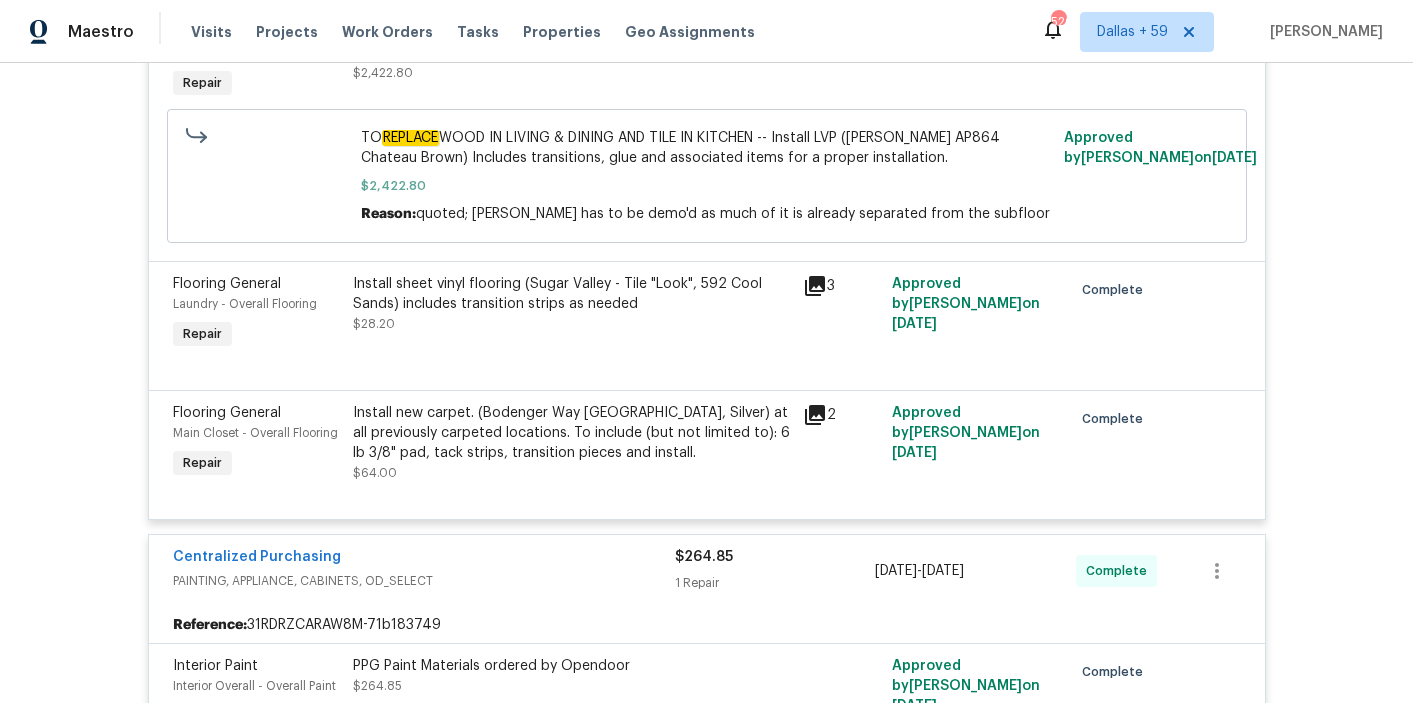 scroll, scrollTop: 1702, scrollLeft: 0, axis: vertical 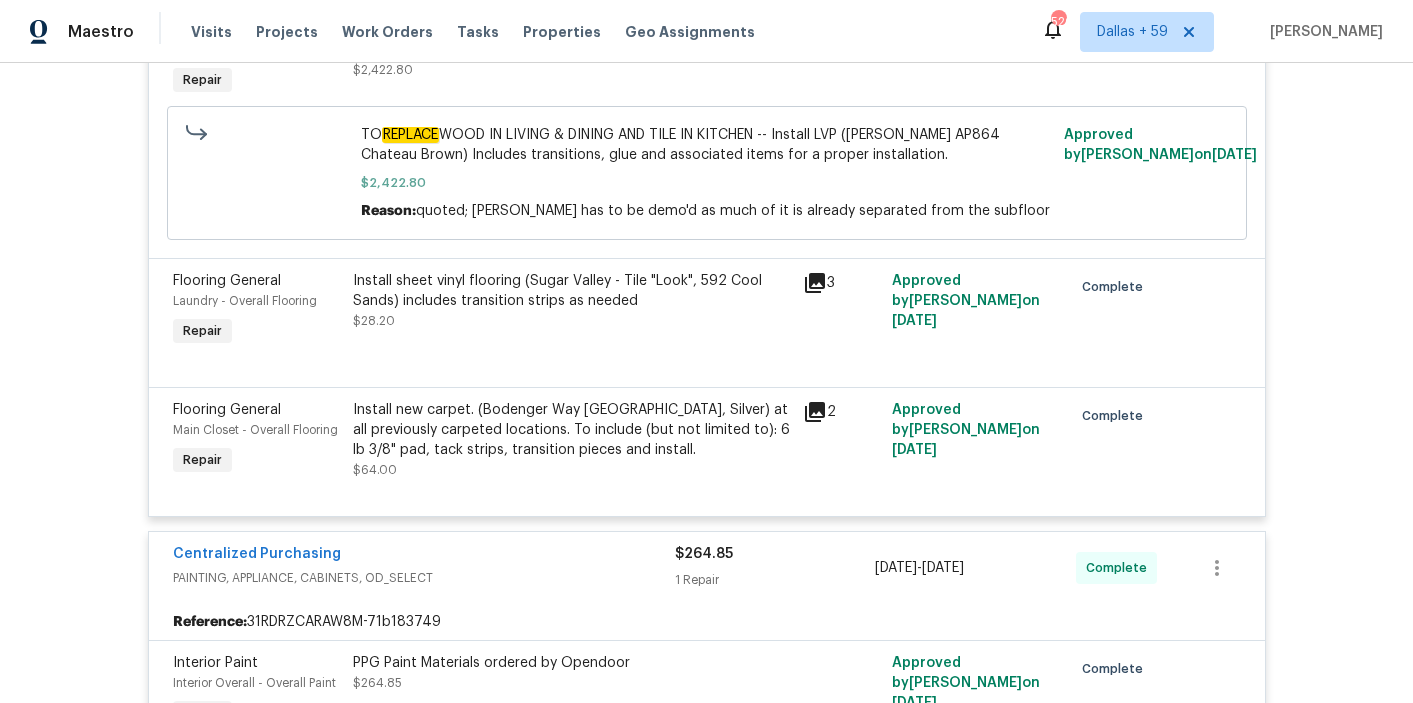 click 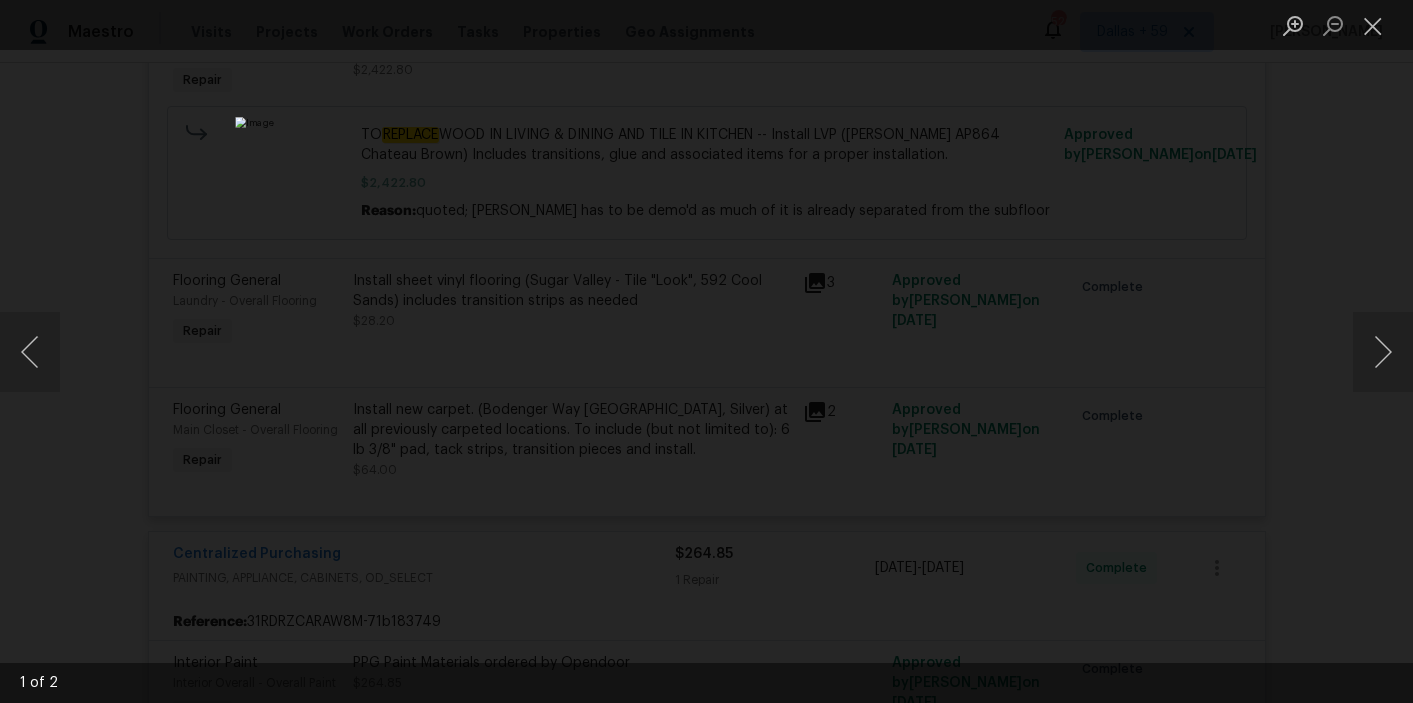click at bounding box center (706, 351) 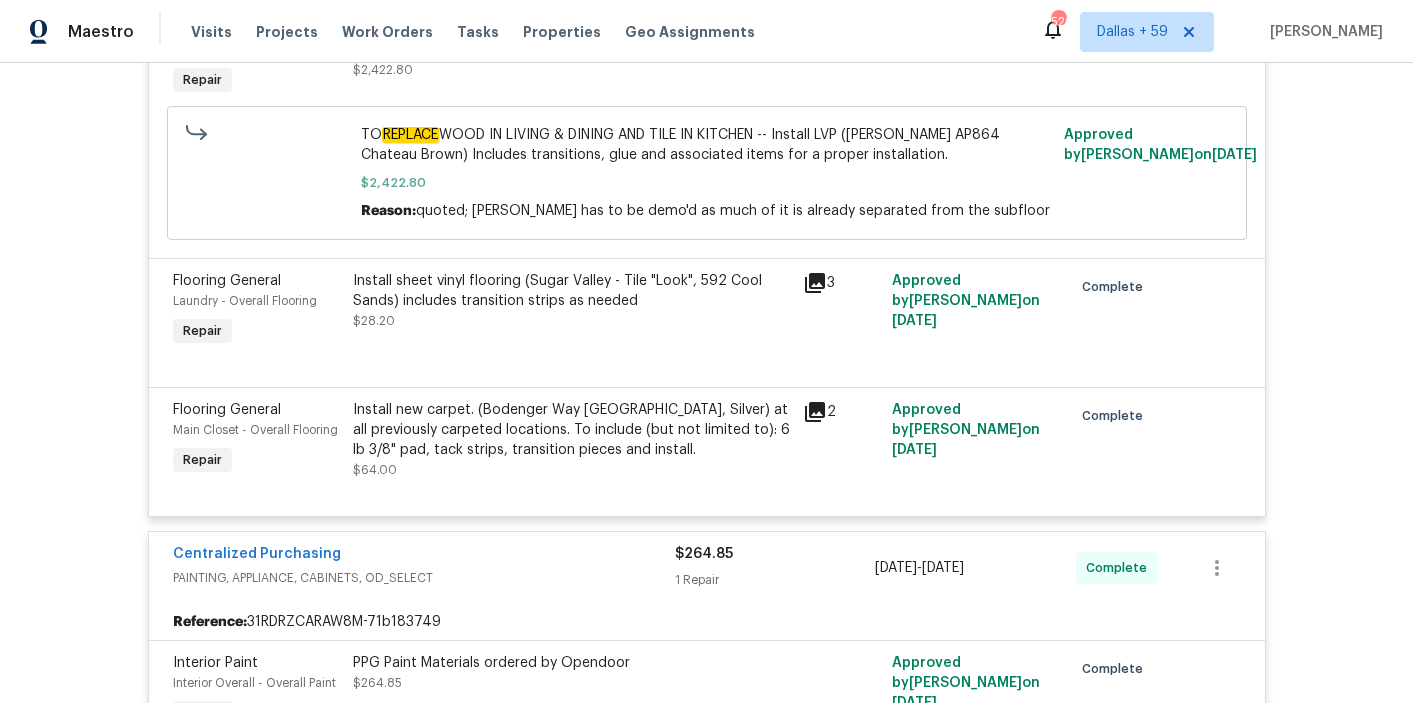 click on "Install sheet vinyl flooring (Sugar Valley - Tile "Look", 592 Cool Sands) includes transition strips as needed $28.20" at bounding box center [572, 301] 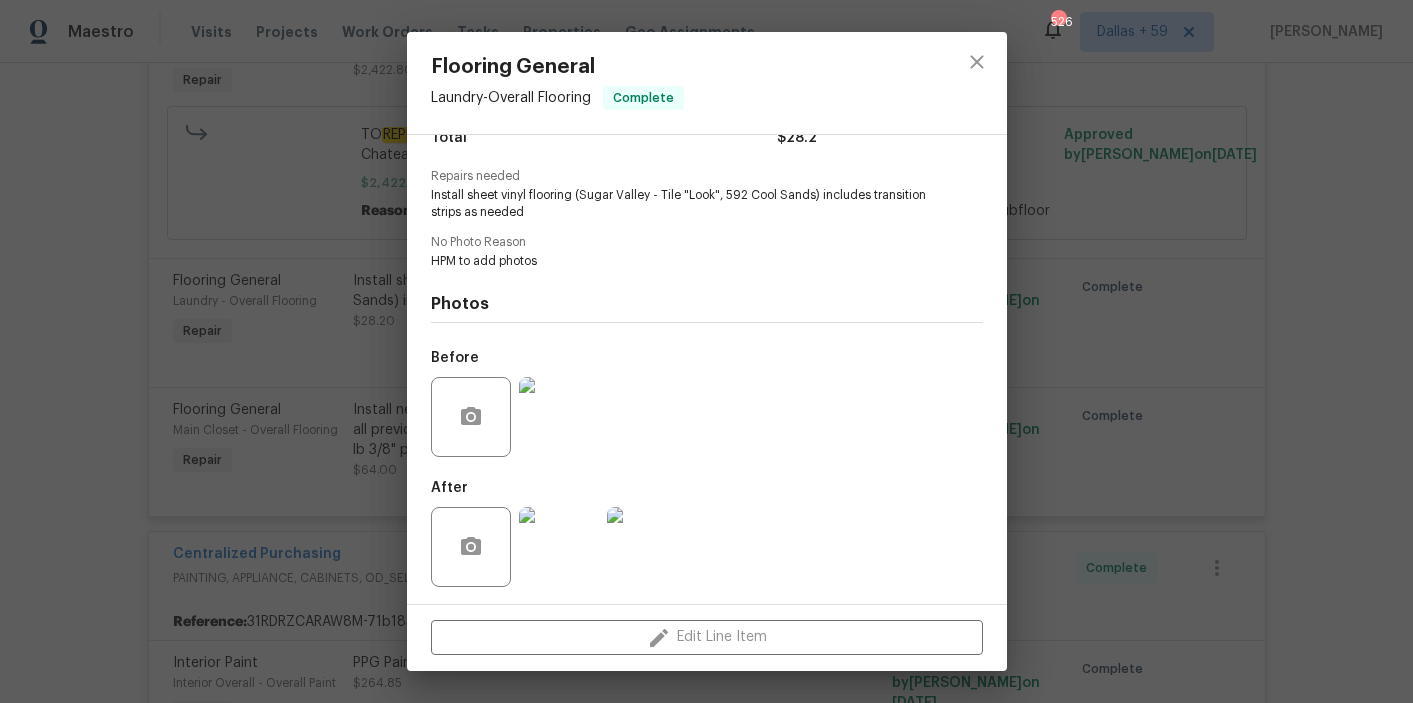 scroll, scrollTop: 184, scrollLeft: 0, axis: vertical 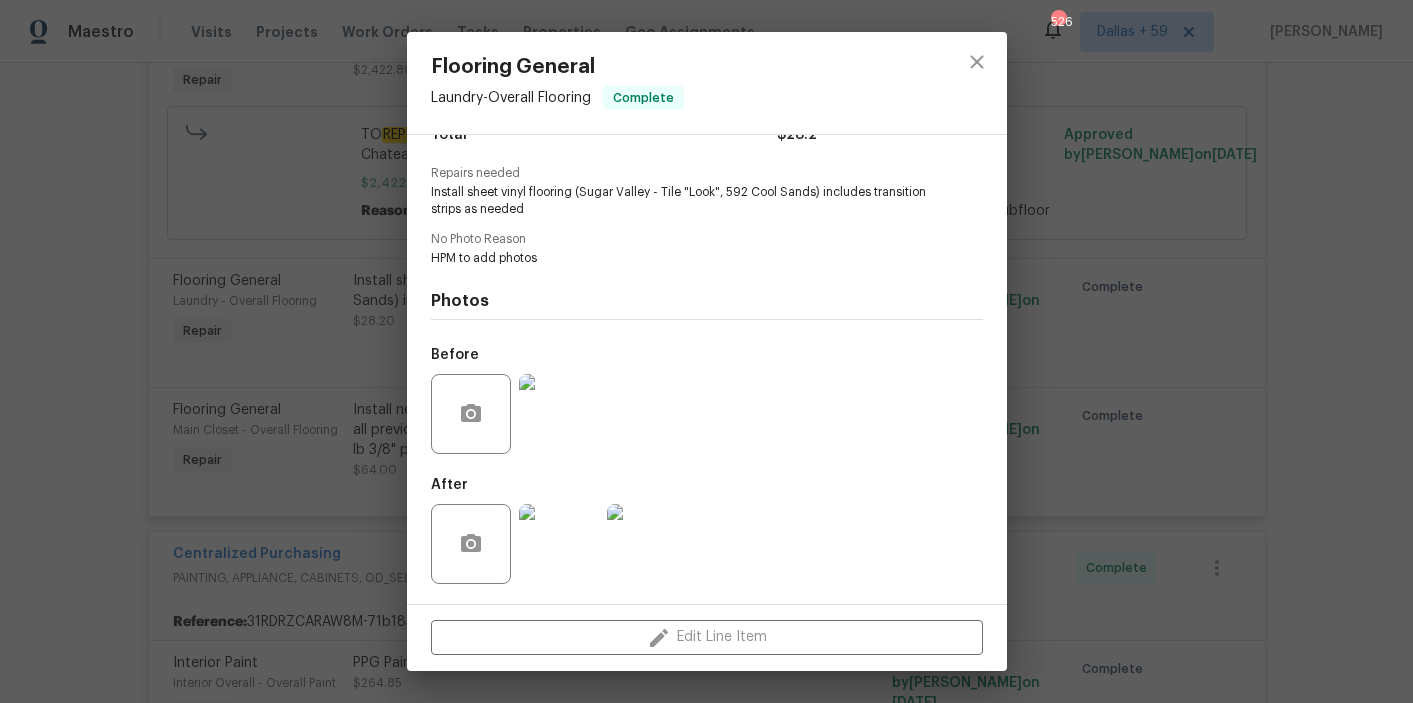 click on "Flooring General Laundry  -  Overall Flooring Complete Vendor Summit Floors, Inc. Account Category Repairs Cost $1.41 x 20 sqft $28.2 Labor $0 Total $28.2 Repairs needed Install sheet vinyl flooring (Sugar Valley - Tile "Look", 592 Cool Sands) includes transition strips as needed No Photo Reason HPM to add photos Photos Before After  Edit Line Item" at bounding box center (706, 351) 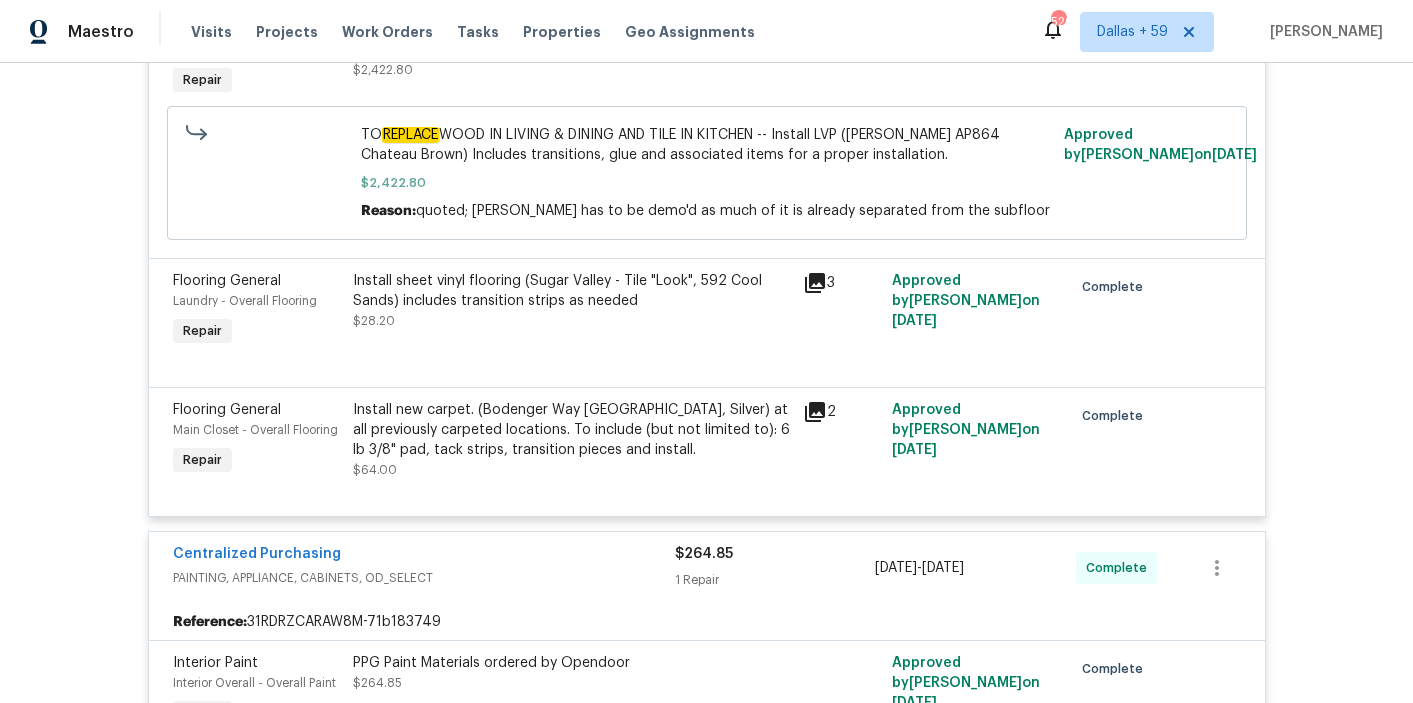 click on "Install new carpet. (Bodenger Way [GEOGRAPHIC_DATA], Silver) at all previously carpeted locations. To include (but not limited to): 6 lb 3/8" pad, tack strips, transition pieces and install." at bounding box center [572, 430] 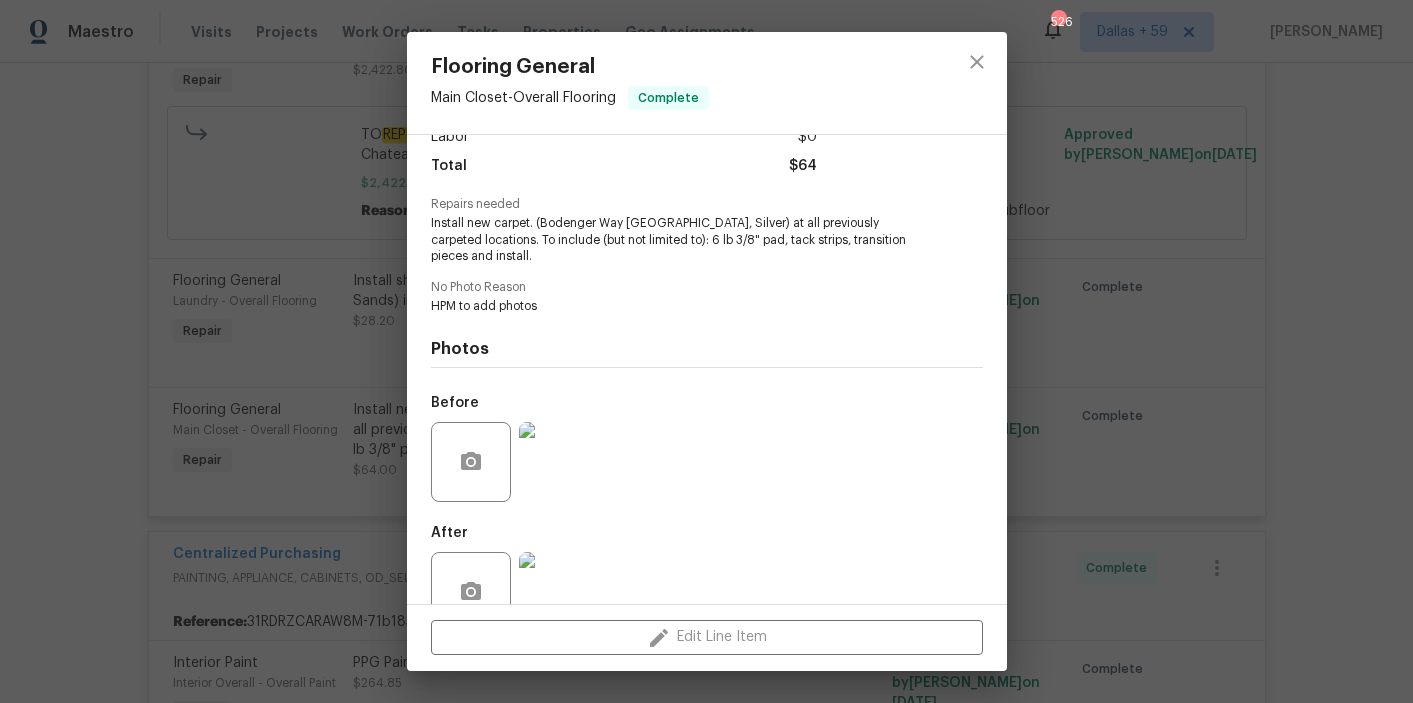 scroll, scrollTop: 201, scrollLeft: 0, axis: vertical 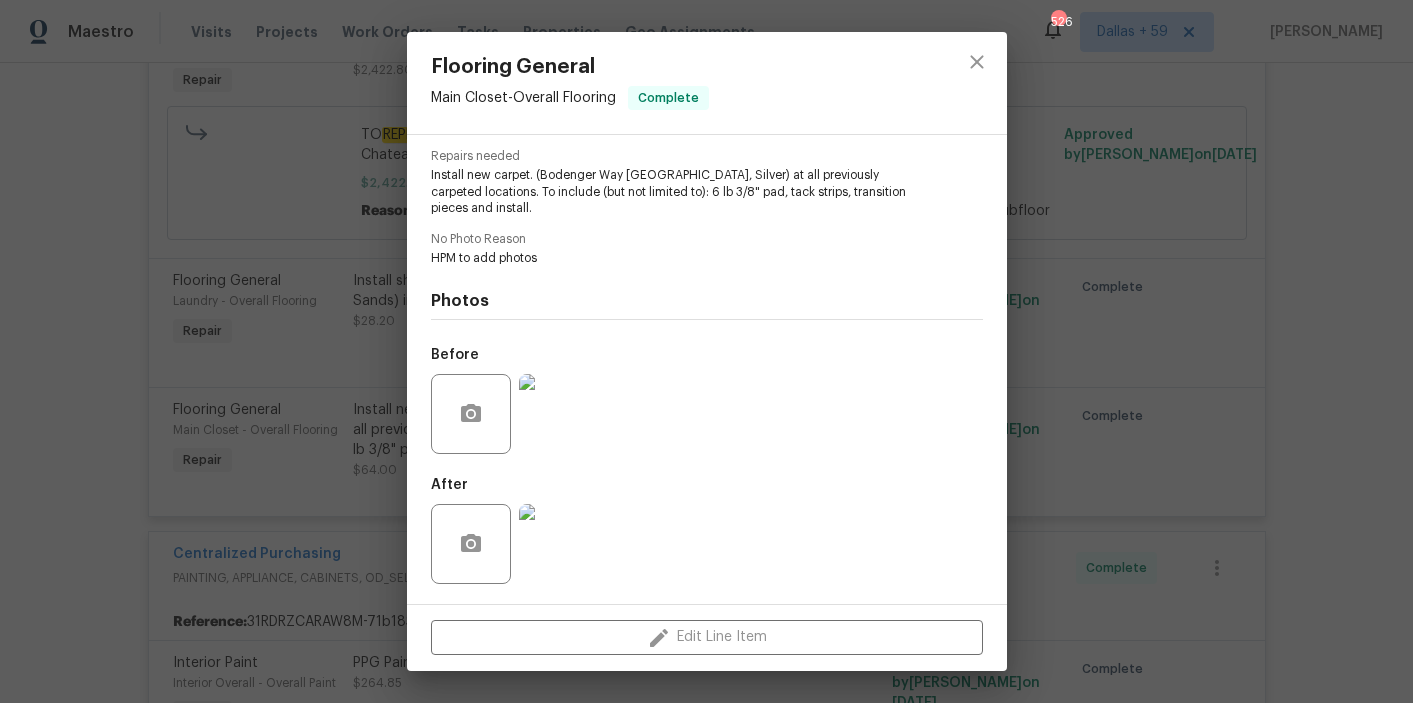 click at bounding box center (559, 544) 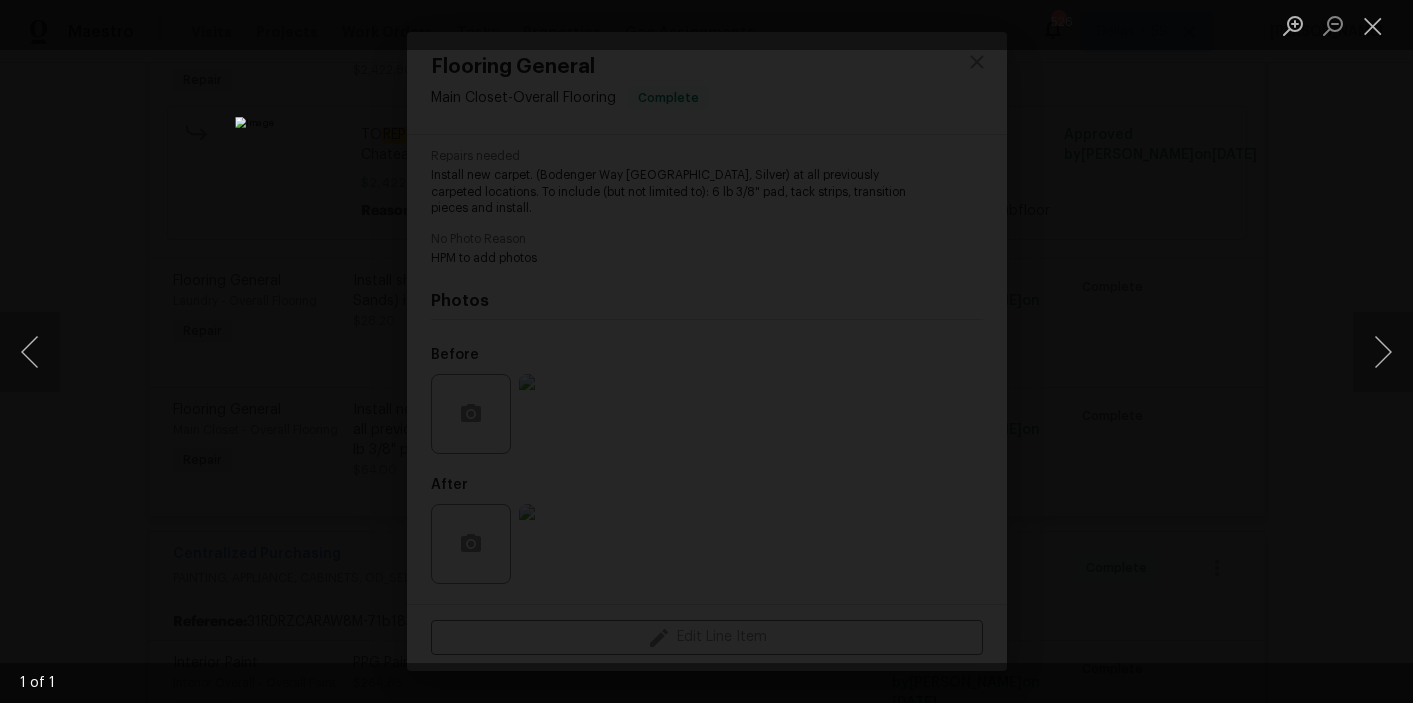 click at bounding box center [706, 351] 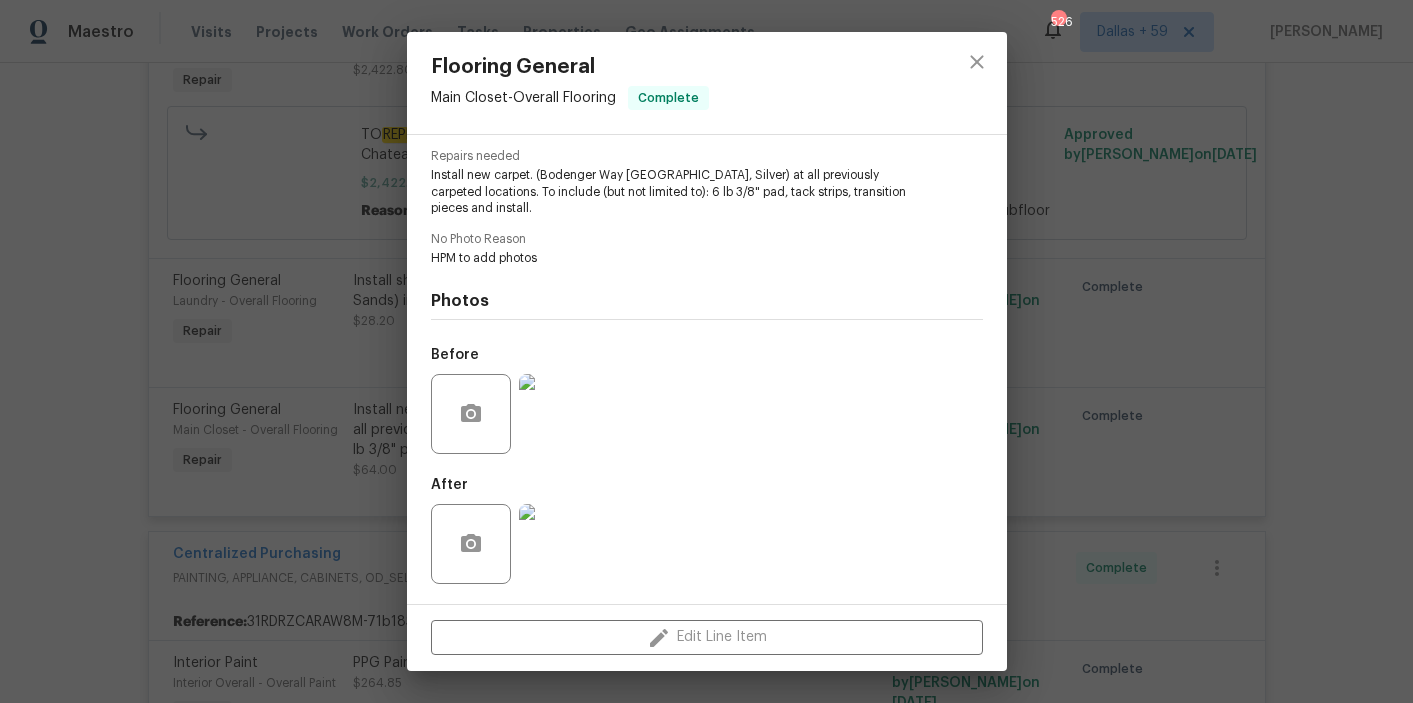 click on "Flooring General Main Closet  -  Overall Flooring Complete Vendor Summit Floors, Inc. Account Category Repairs Cost $1.28 x 50 sqft $64 Labor $0 Total $64 Repairs needed Install new carpet. (Bodenger Way [GEOGRAPHIC_DATA], Silver) at all previously carpeted locations. To include (but not limited to): 6 lb 3/8" pad, tack strips, transition pieces and install. No Photo Reason HPM to add photos Photos Before After  Edit Line Item" at bounding box center (706, 351) 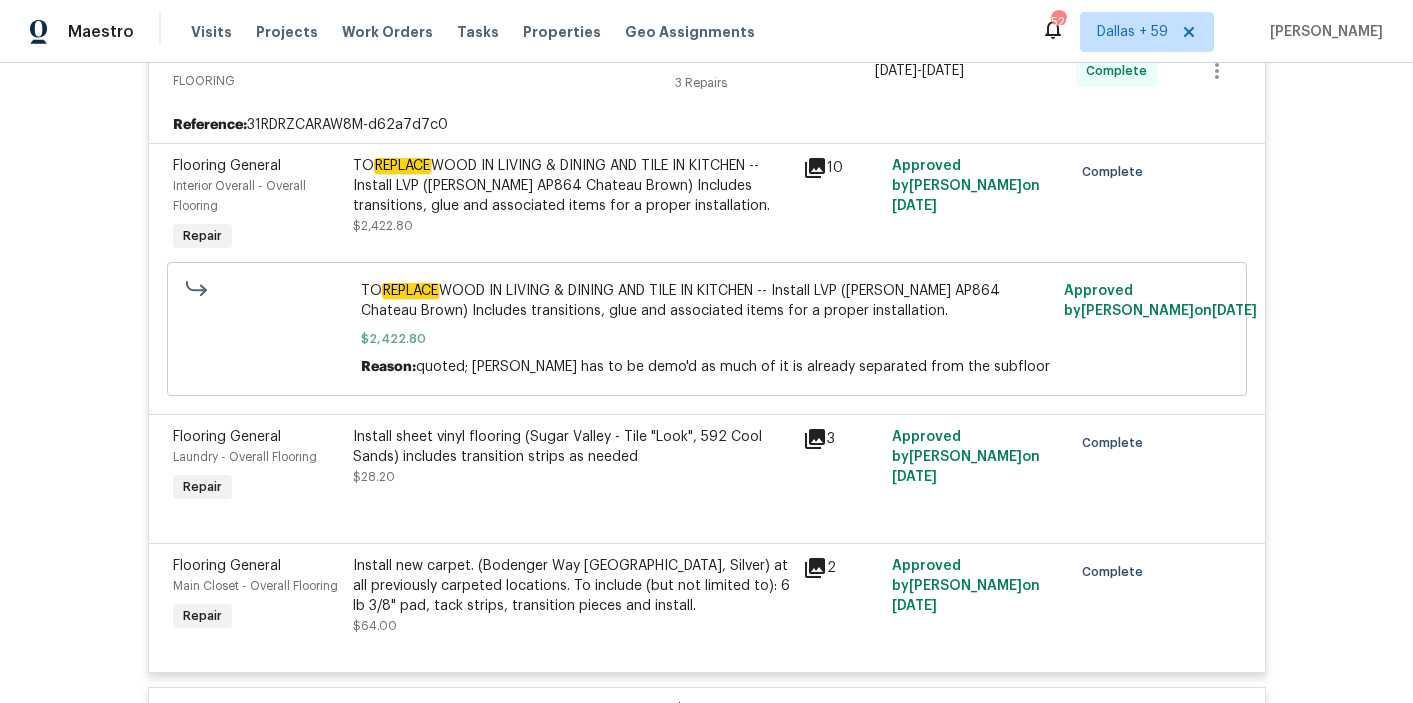 scroll, scrollTop: 1547, scrollLeft: 0, axis: vertical 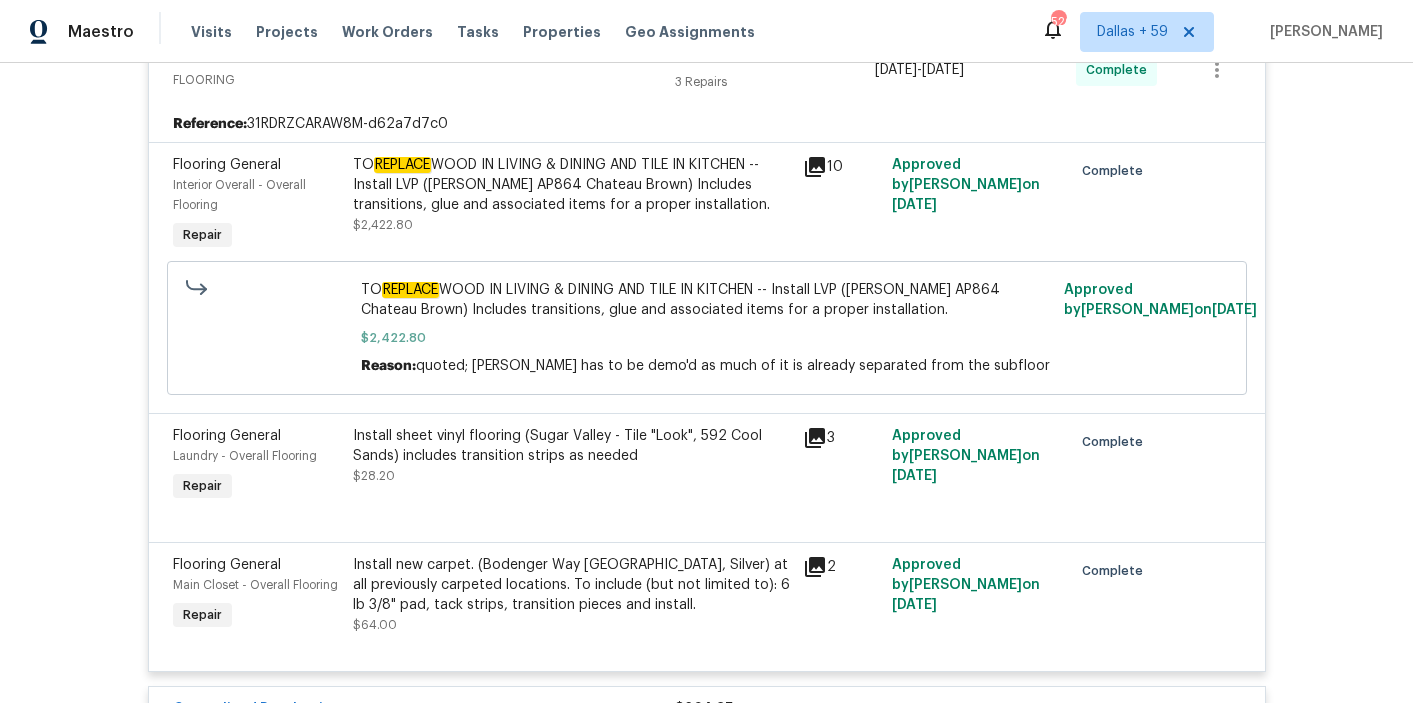 click on "TO  REPLACE  WOOD IN LIVING & DINING AND TILE IN KITCHEN -- Install LVP ([PERSON_NAME] AP864 Chateau Brown) Includes transitions, glue and associated items for a proper installation." at bounding box center (572, 185) 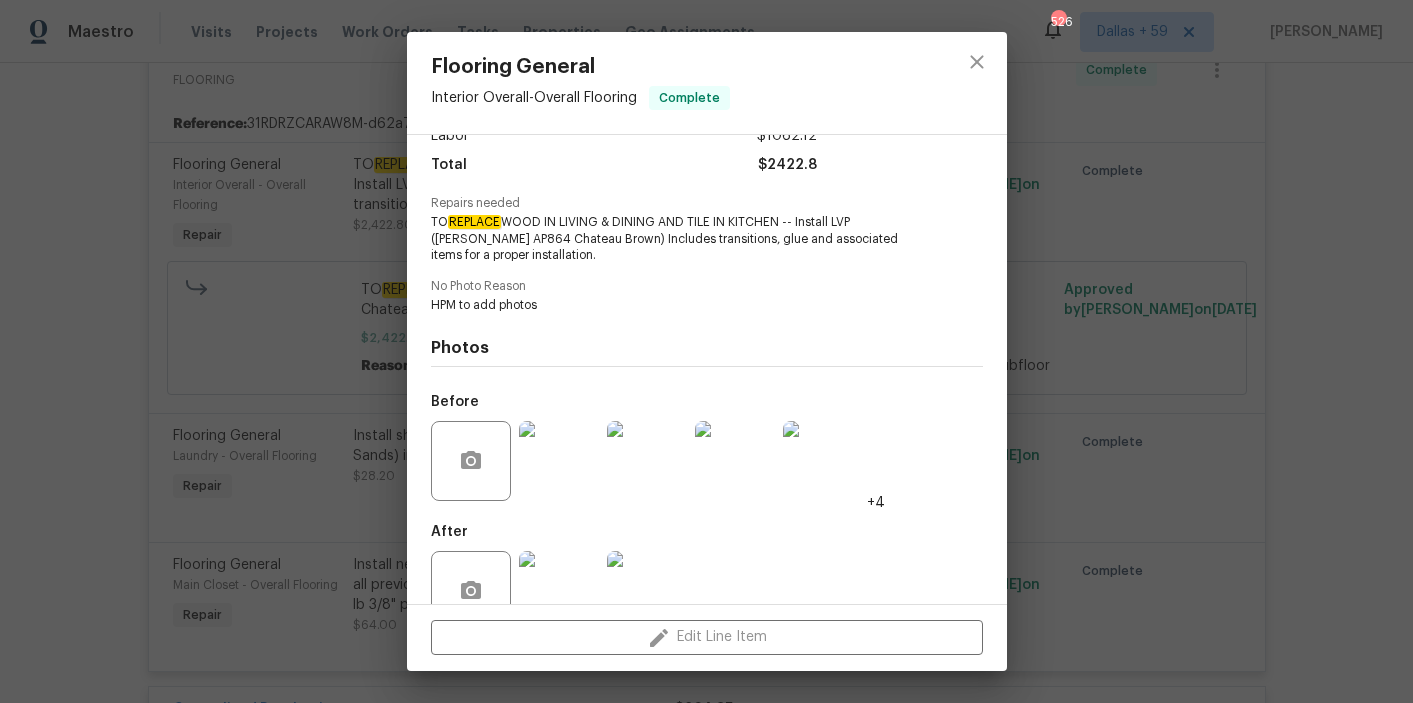 scroll, scrollTop: 201, scrollLeft: 0, axis: vertical 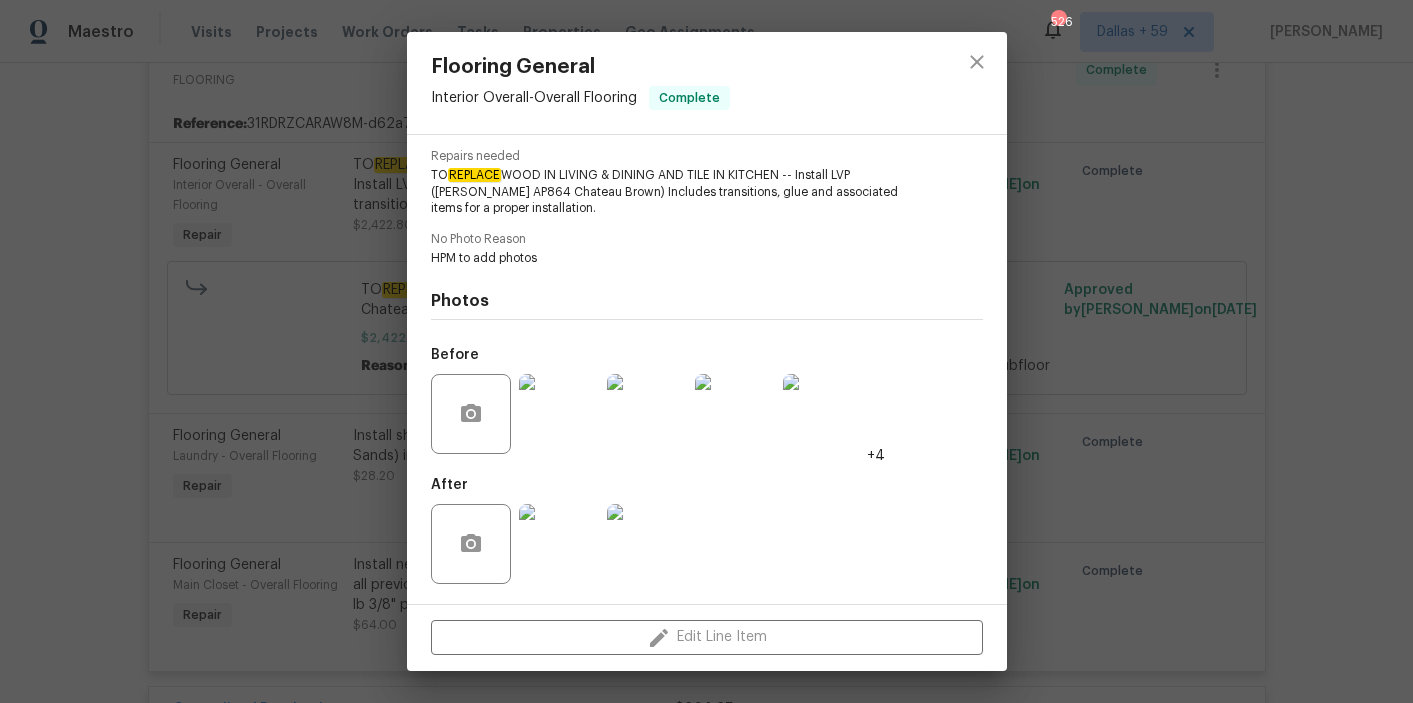 click at bounding box center (559, 414) 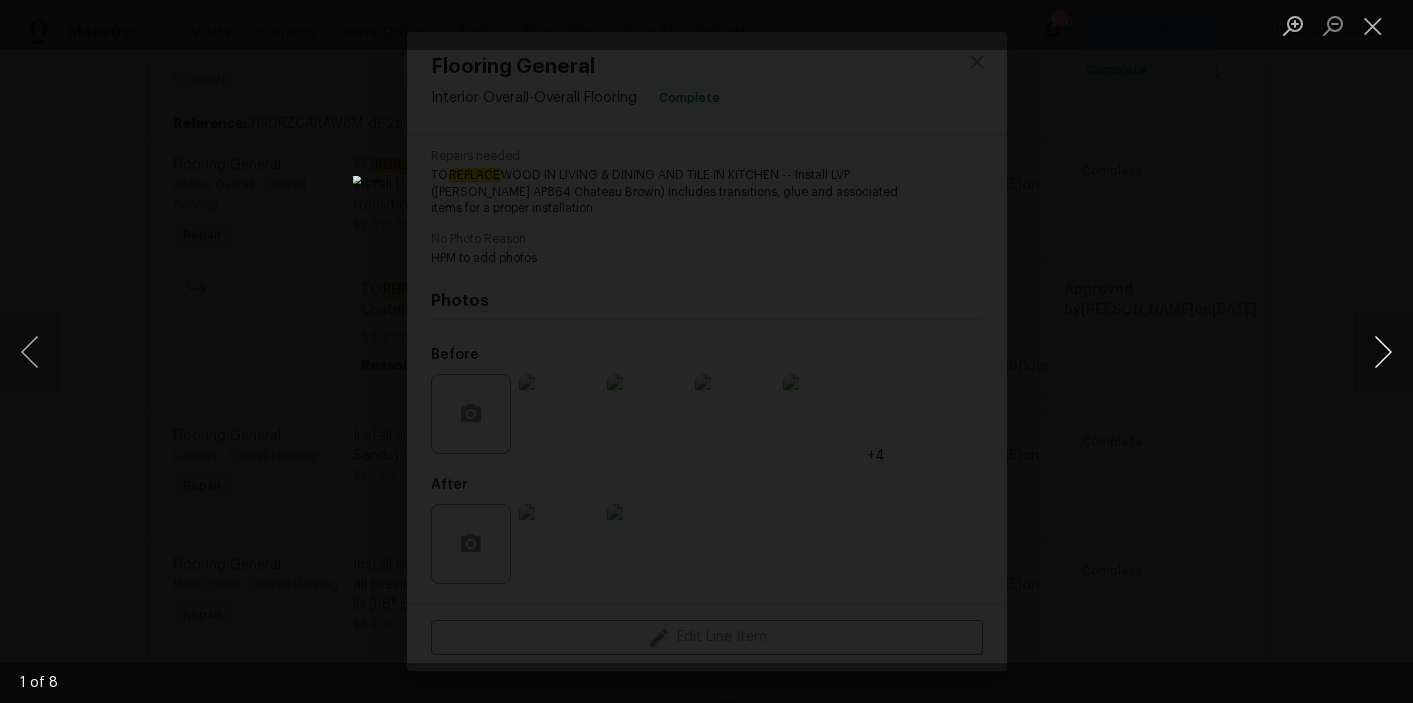 click at bounding box center [1383, 352] 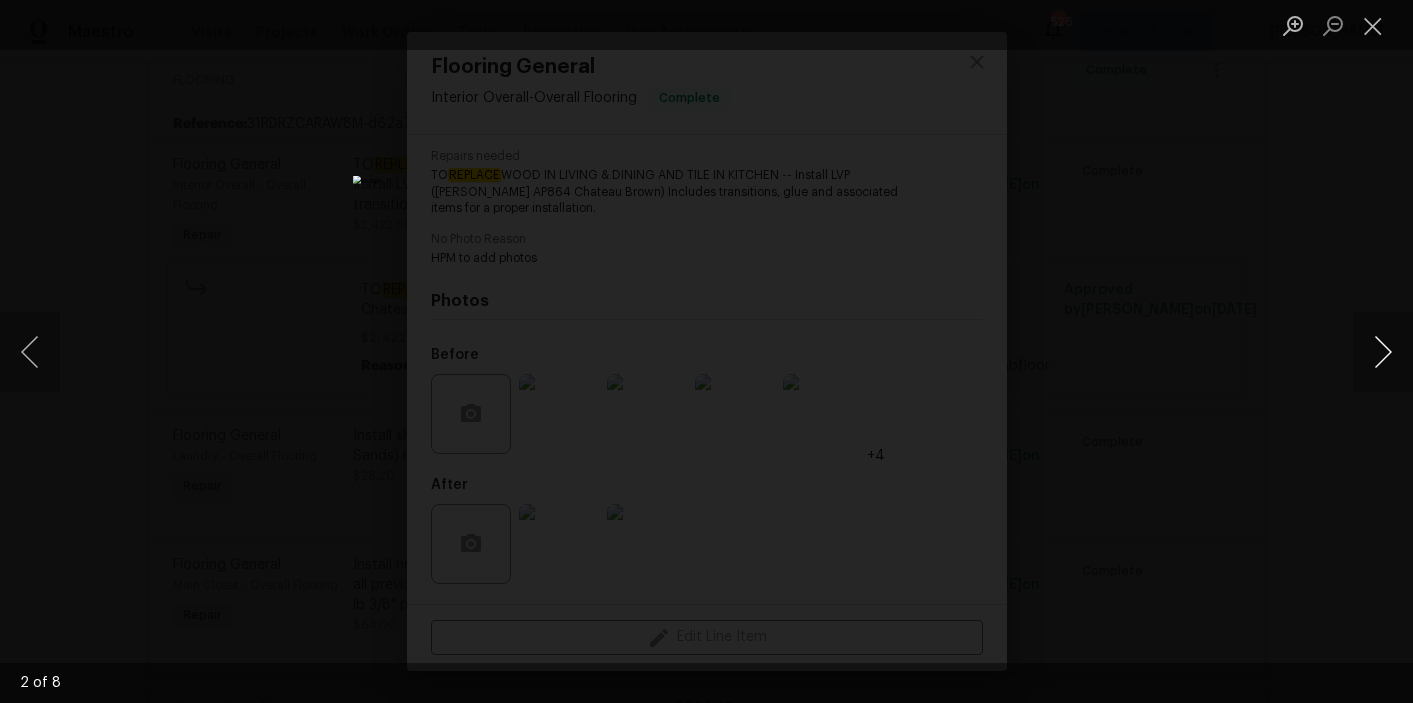 click at bounding box center (1383, 352) 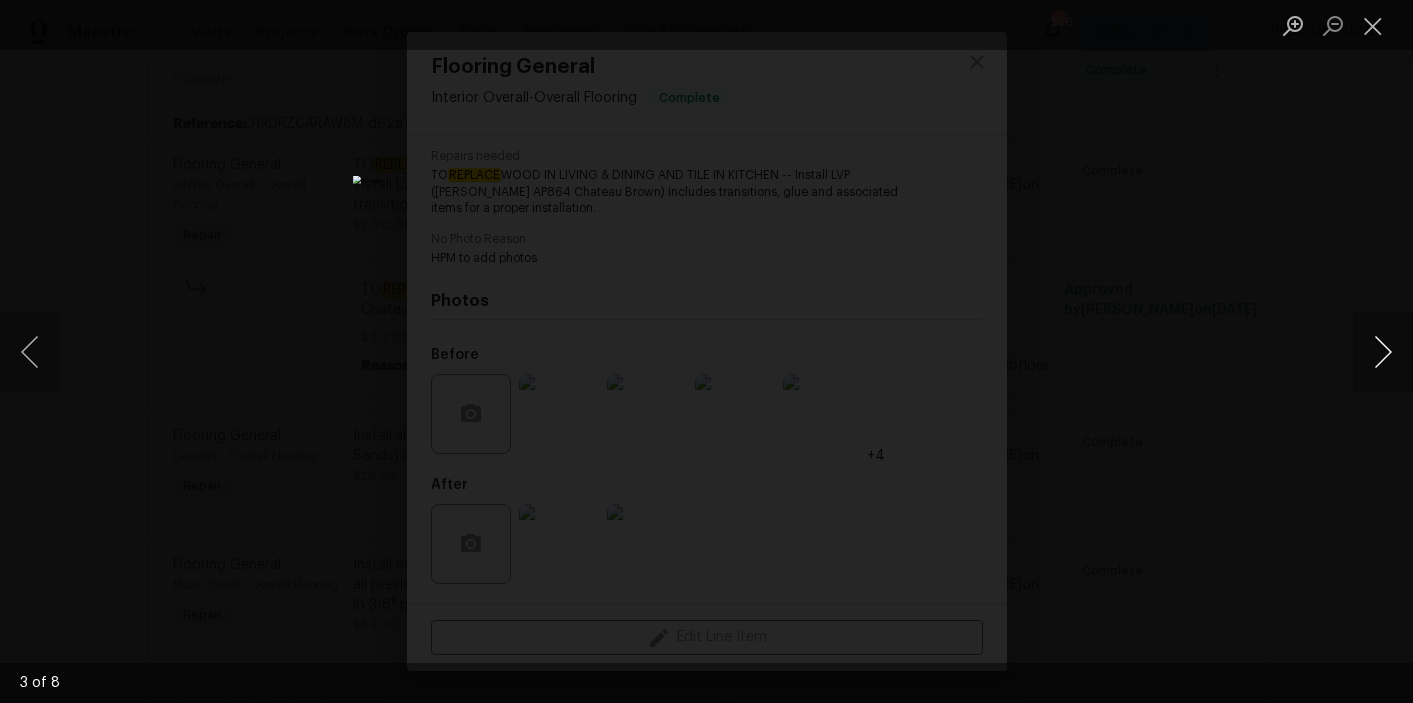 click at bounding box center [1383, 352] 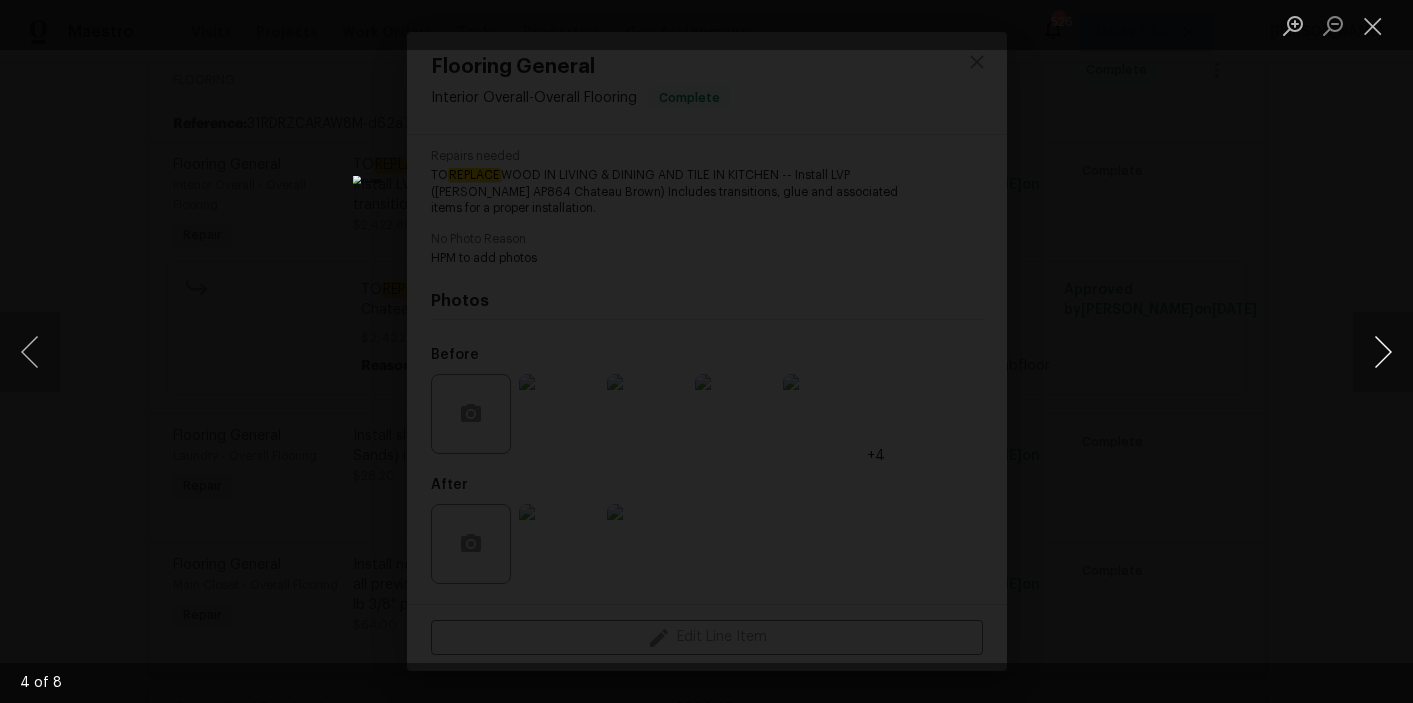 click at bounding box center [1383, 352] 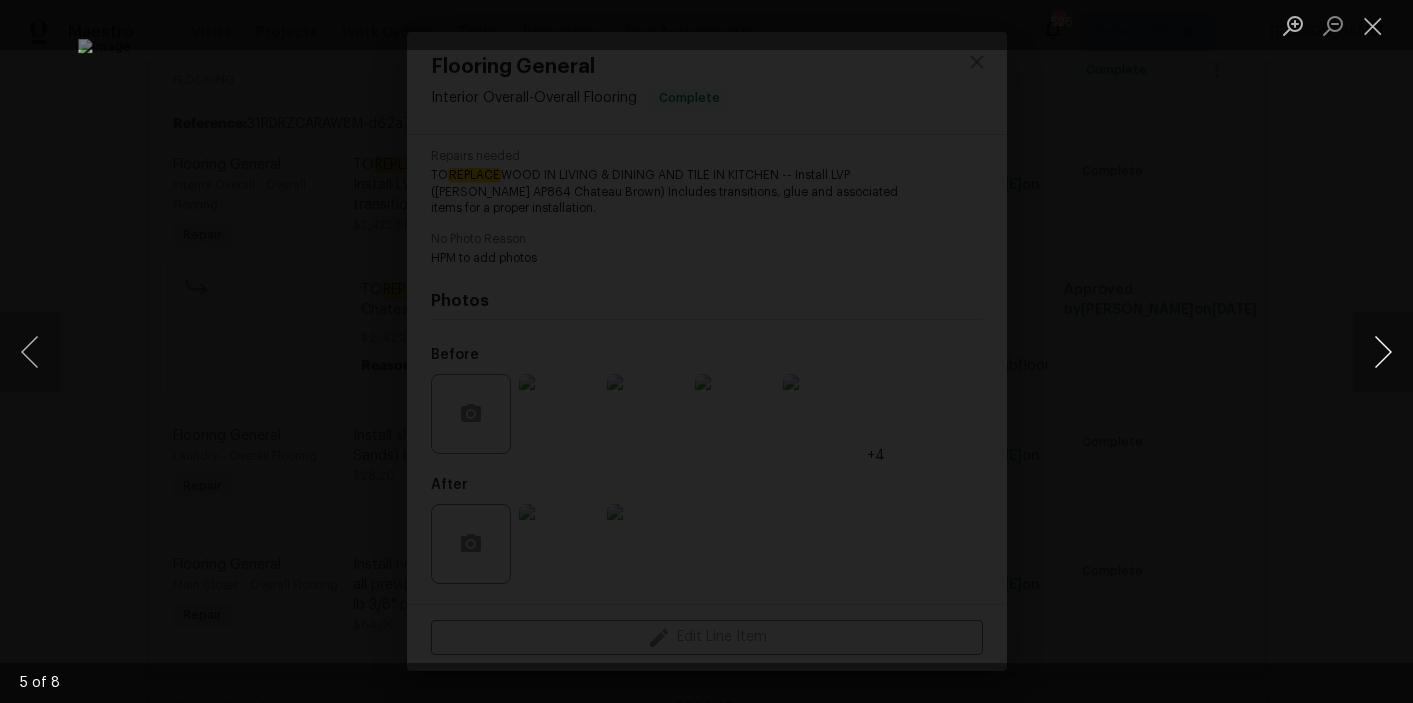 click at bounding box center [1383, 352] 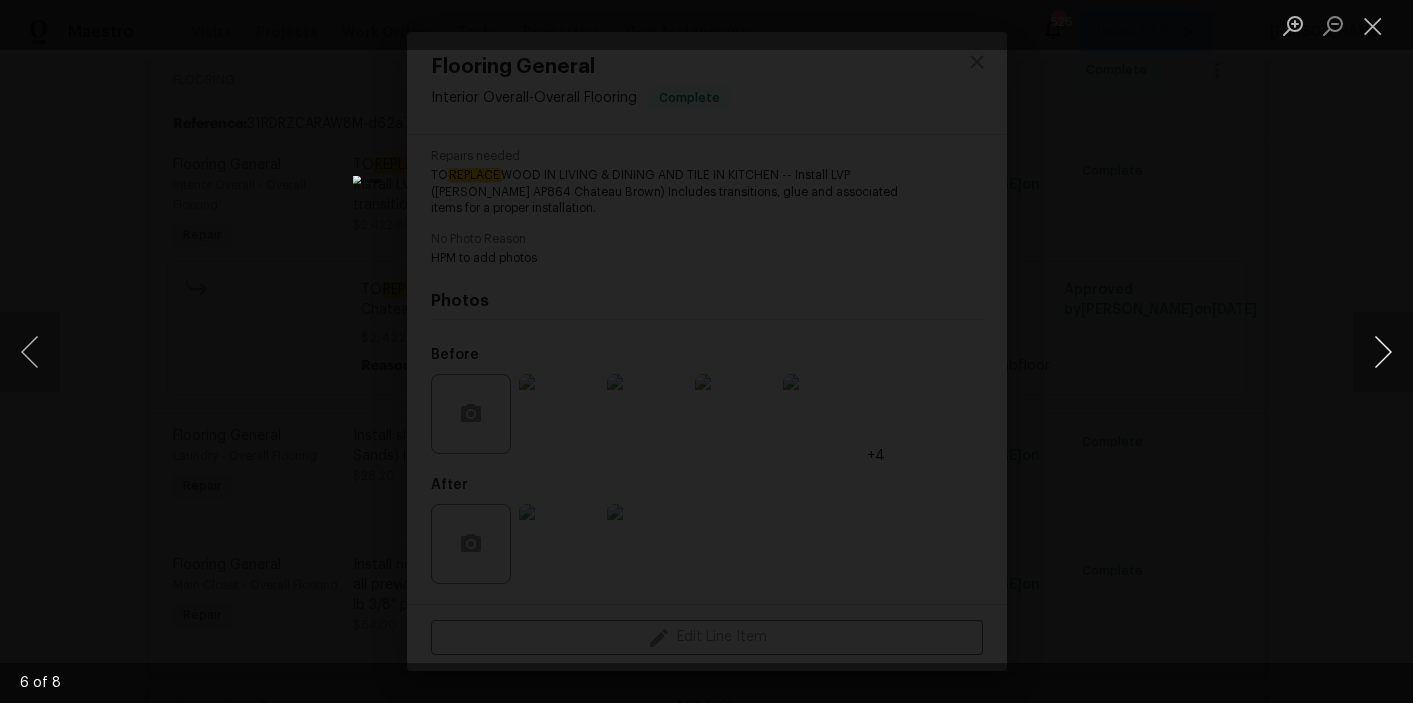 click at bounding box center [1383, 352] 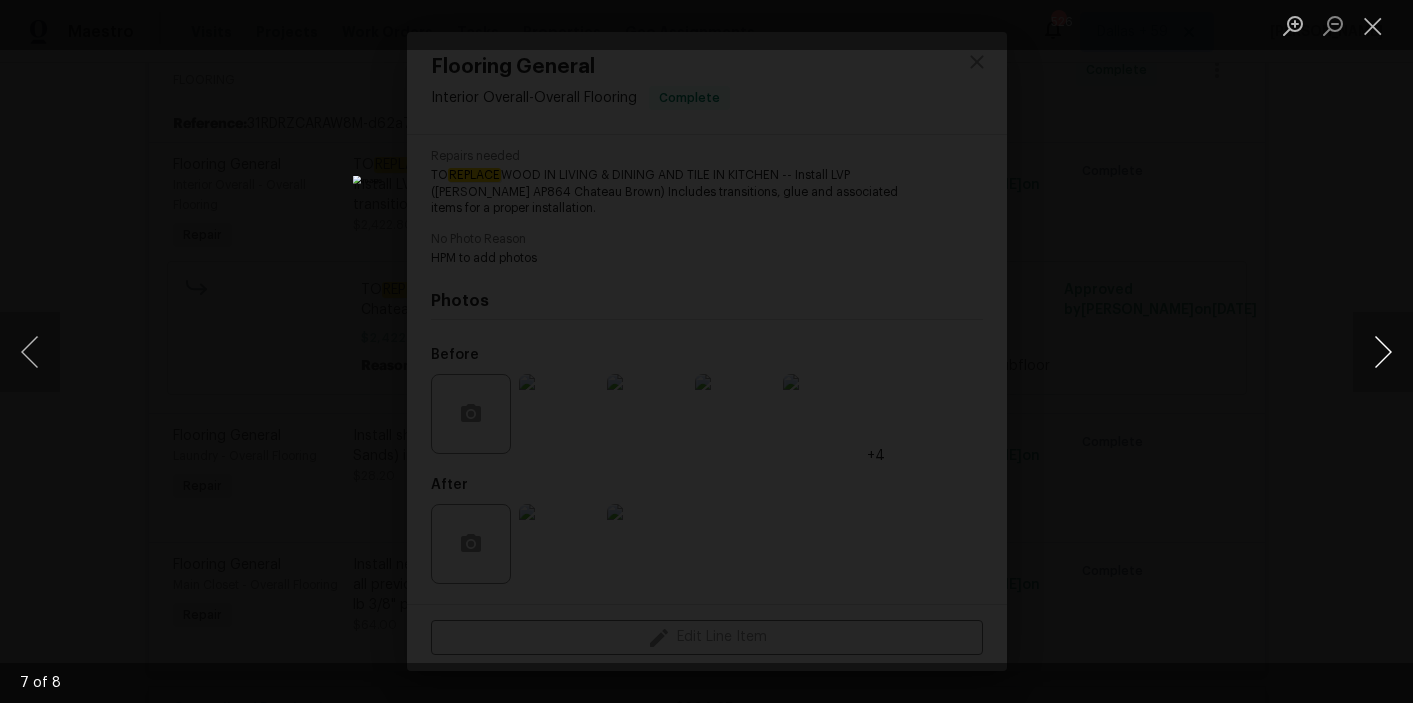 click at bounding box center [1383, 352] 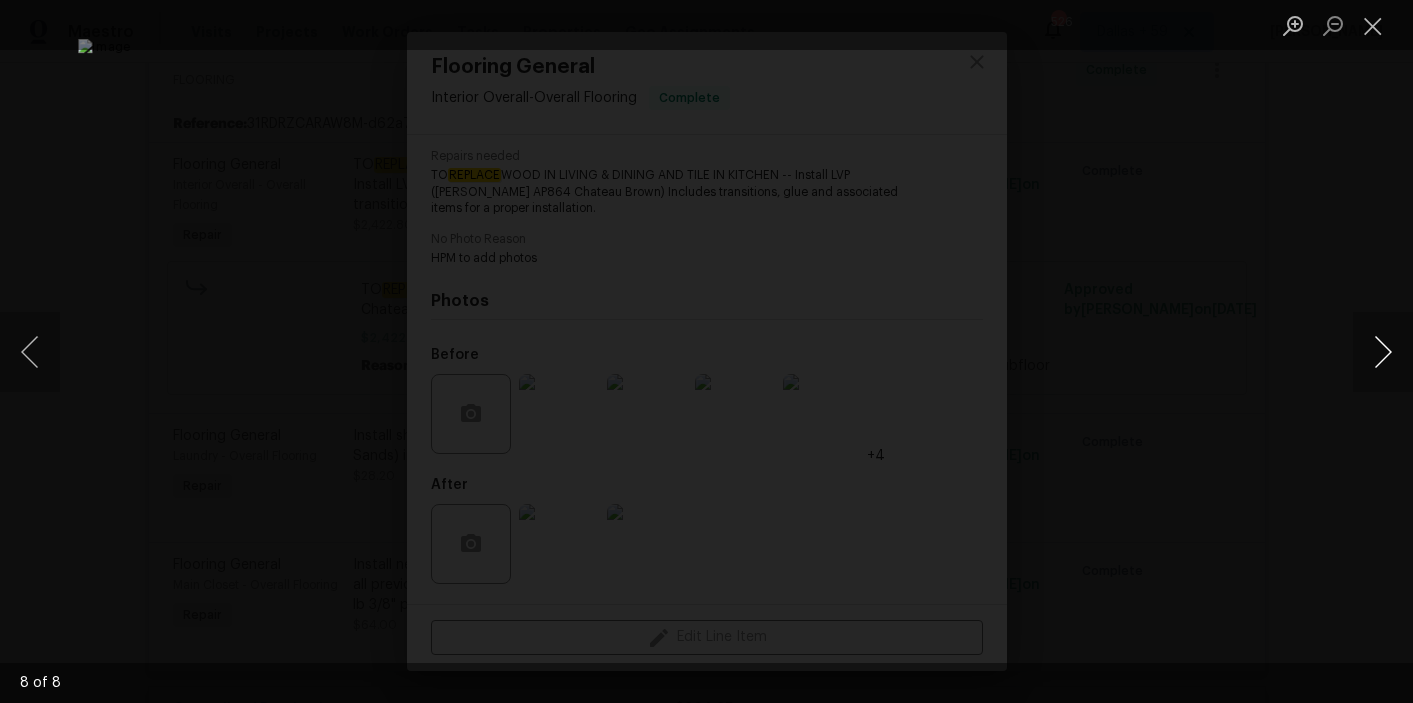 click at bounding box center (1383, 352) 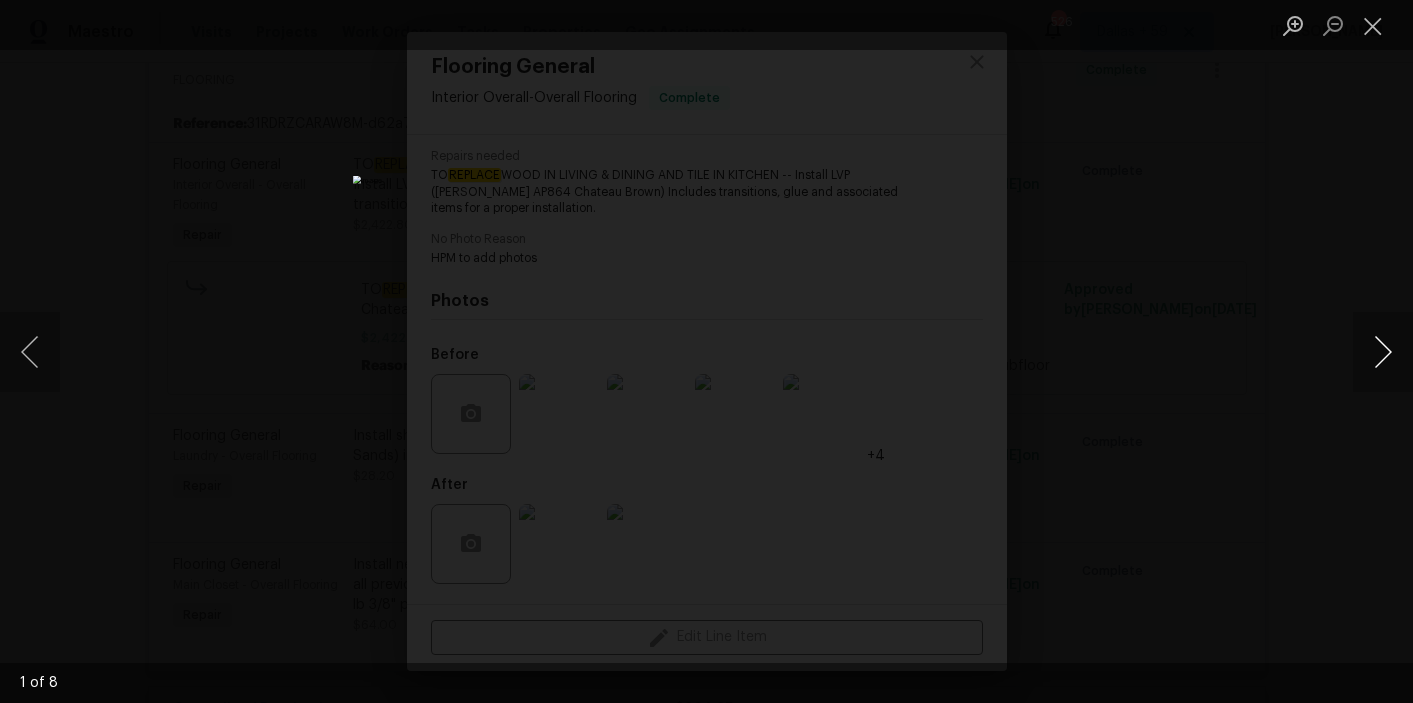 click at bounding box center [1383, 352] 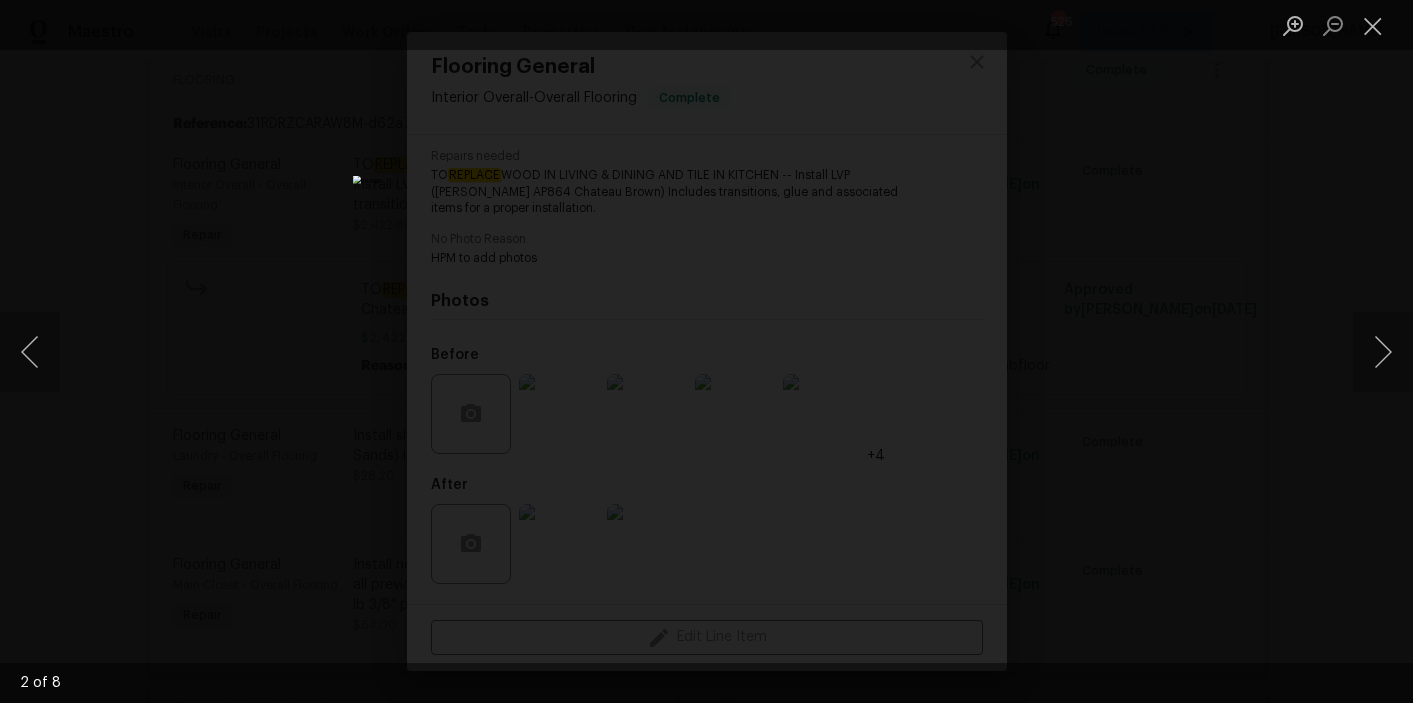 click at bounding box center (706, 351) 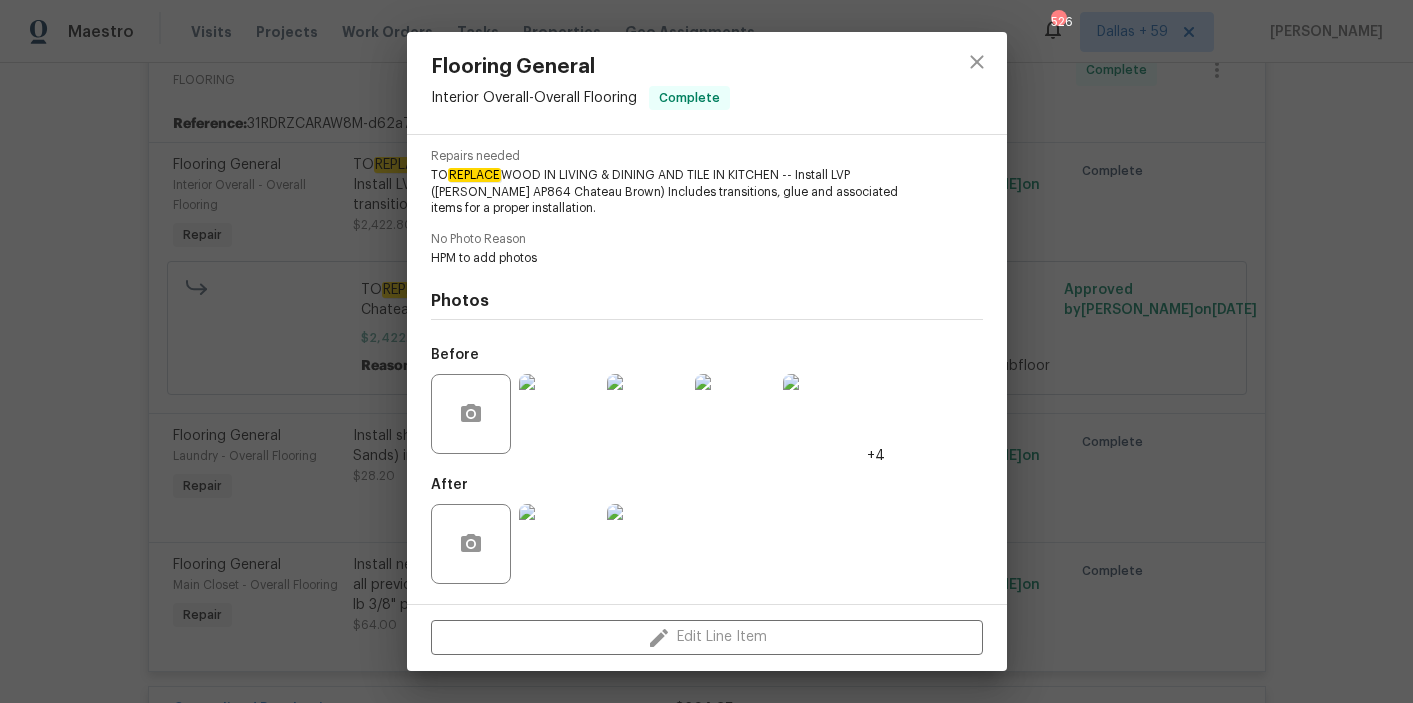 click on "Flooring General Interior Overall  -  Overall Flooring Complete Vendor Summit Floors, Inc. Account Category Repairs Cost $2.04 x 667 sqft $1360.68 Labor $1062.12 Total $2422.8 Repairs needed TO  REPLACE  WOOD IN LIVING & DINING AND TILE IN KITCHEN -- Install LVP ([PERSON_NAME] AP864 Chateau Brown) Includes transitions, glue and associated items for a proper installation. No Photo Reason HPM to add photos Photos Before  +4 After  Edit Line Item" at bounding box center (706, 351) 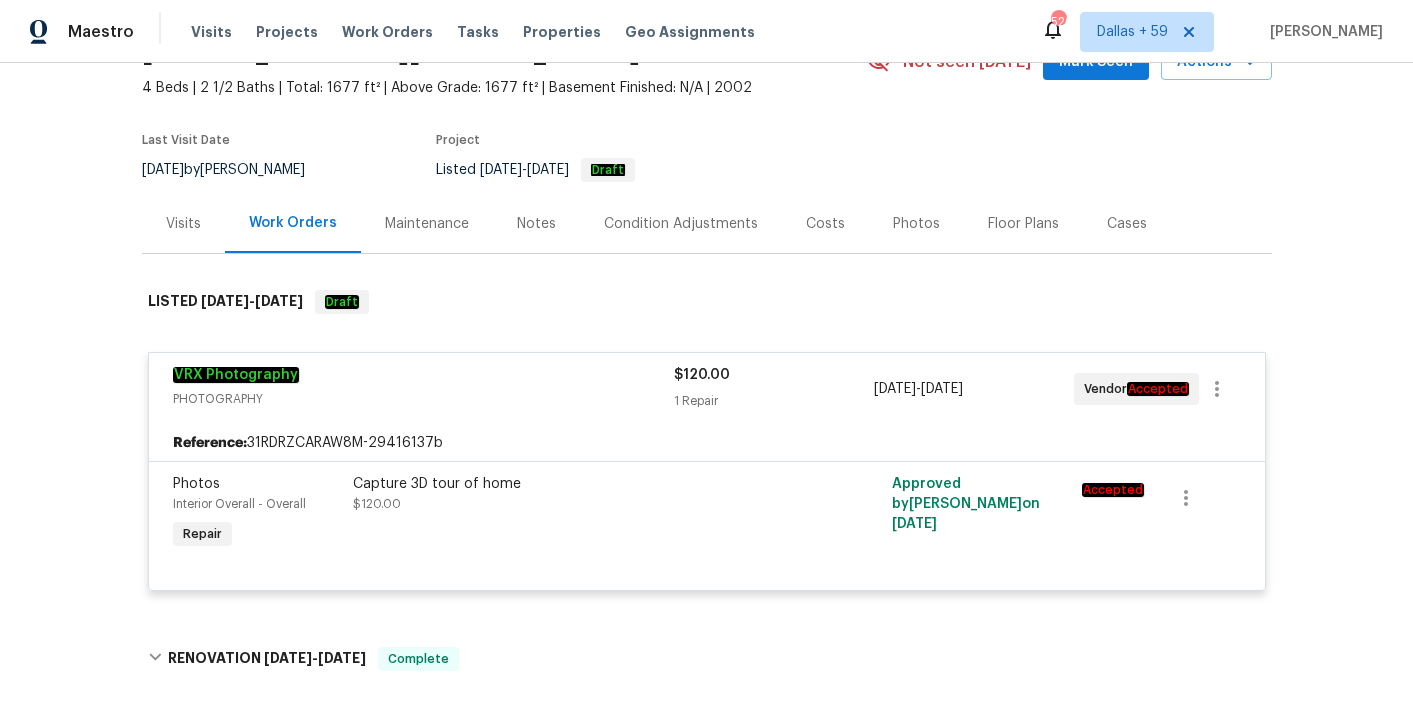 scroll, scrollTop: 0, scrollLeft: 0, axis: both 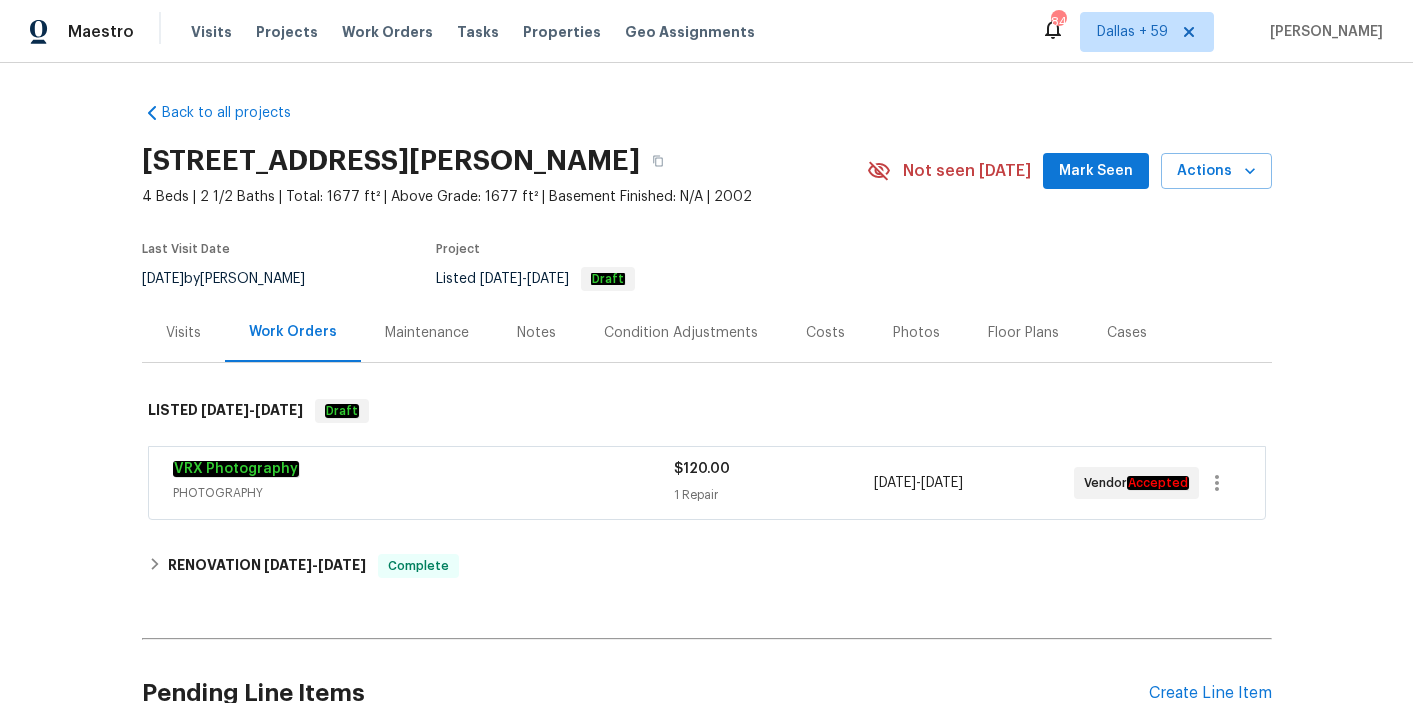 click on "Visits" at bounding box center (183, 333) 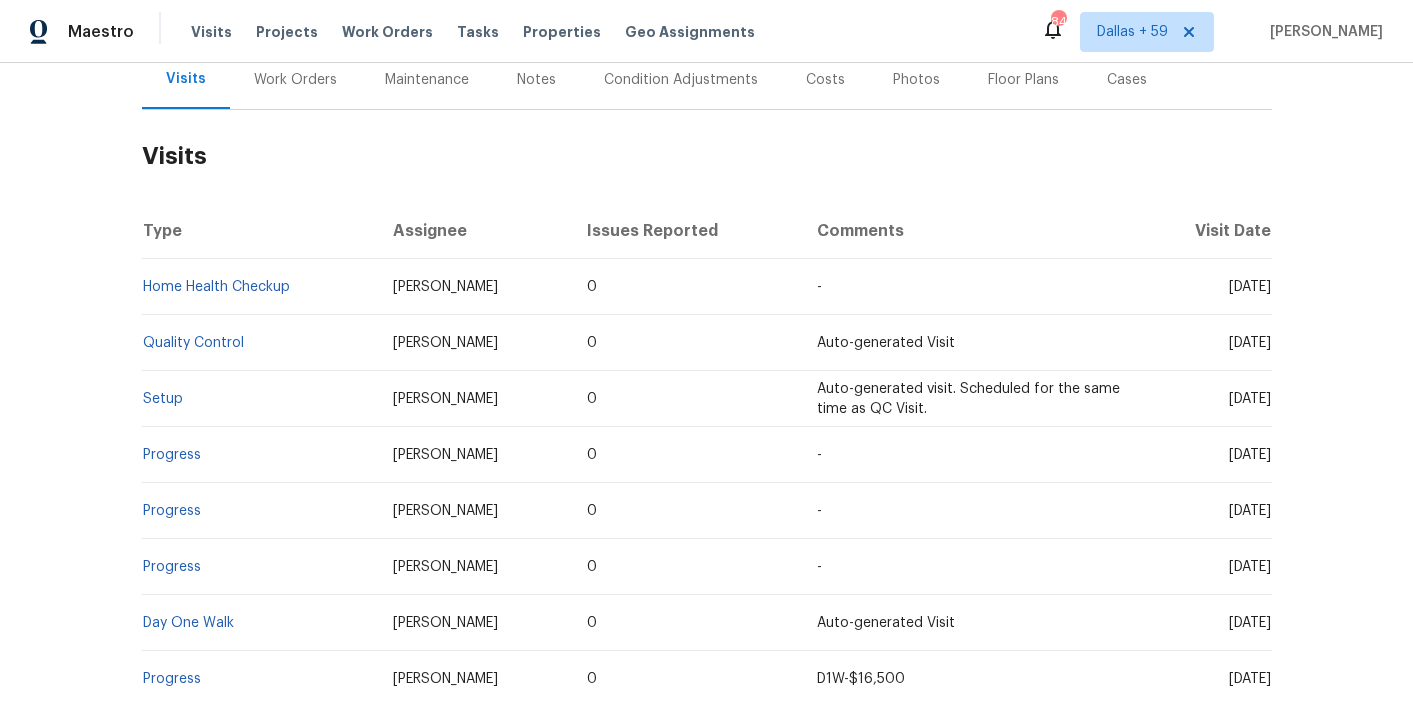 scroll, scrollTop: 449, scrollLeft: 0, axis: vertical 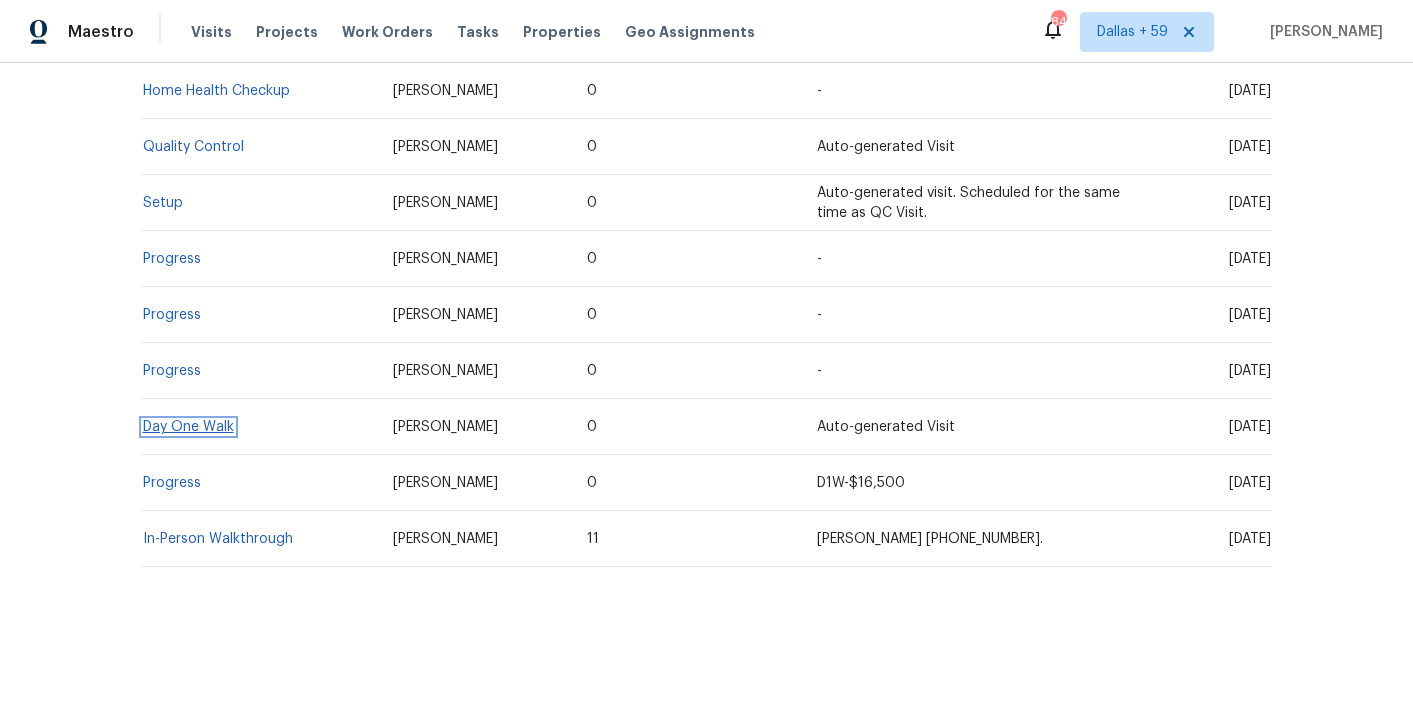 click on "Day One Walk" at bounding box center (188, 427) 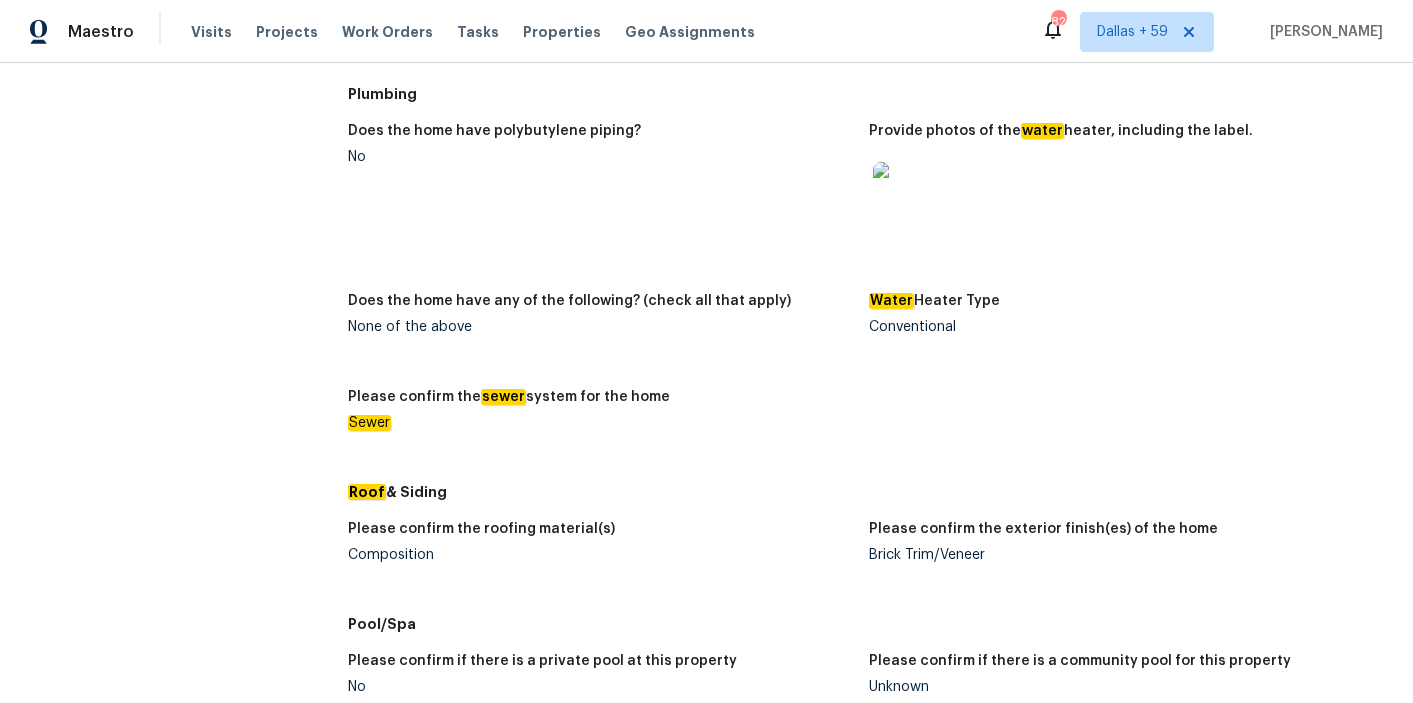 scroll, scrollTop: 427, scrollLeft: 0, axis: vertical 